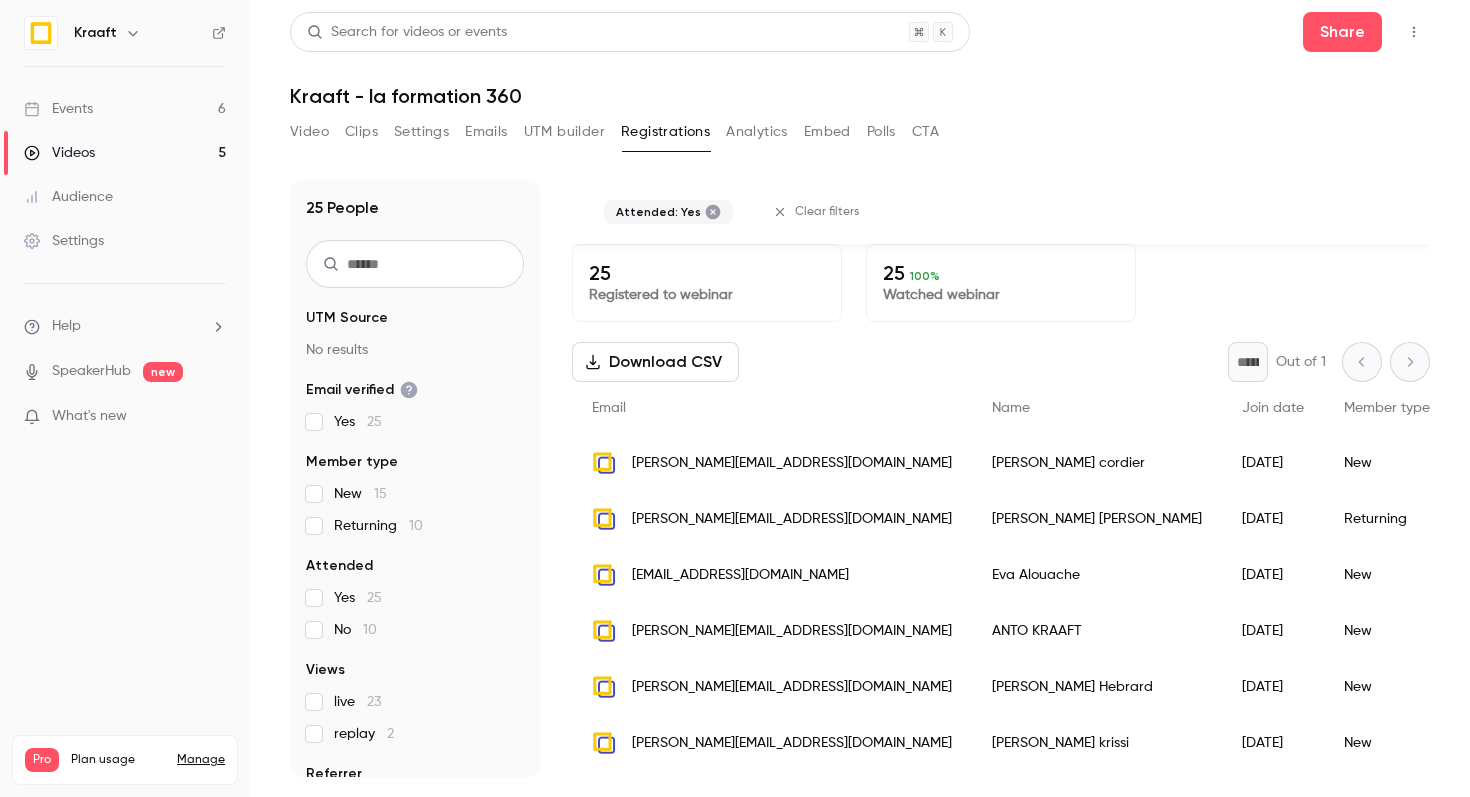 scroll, scrollTop: 0, scrollLeft: 0, axis: both 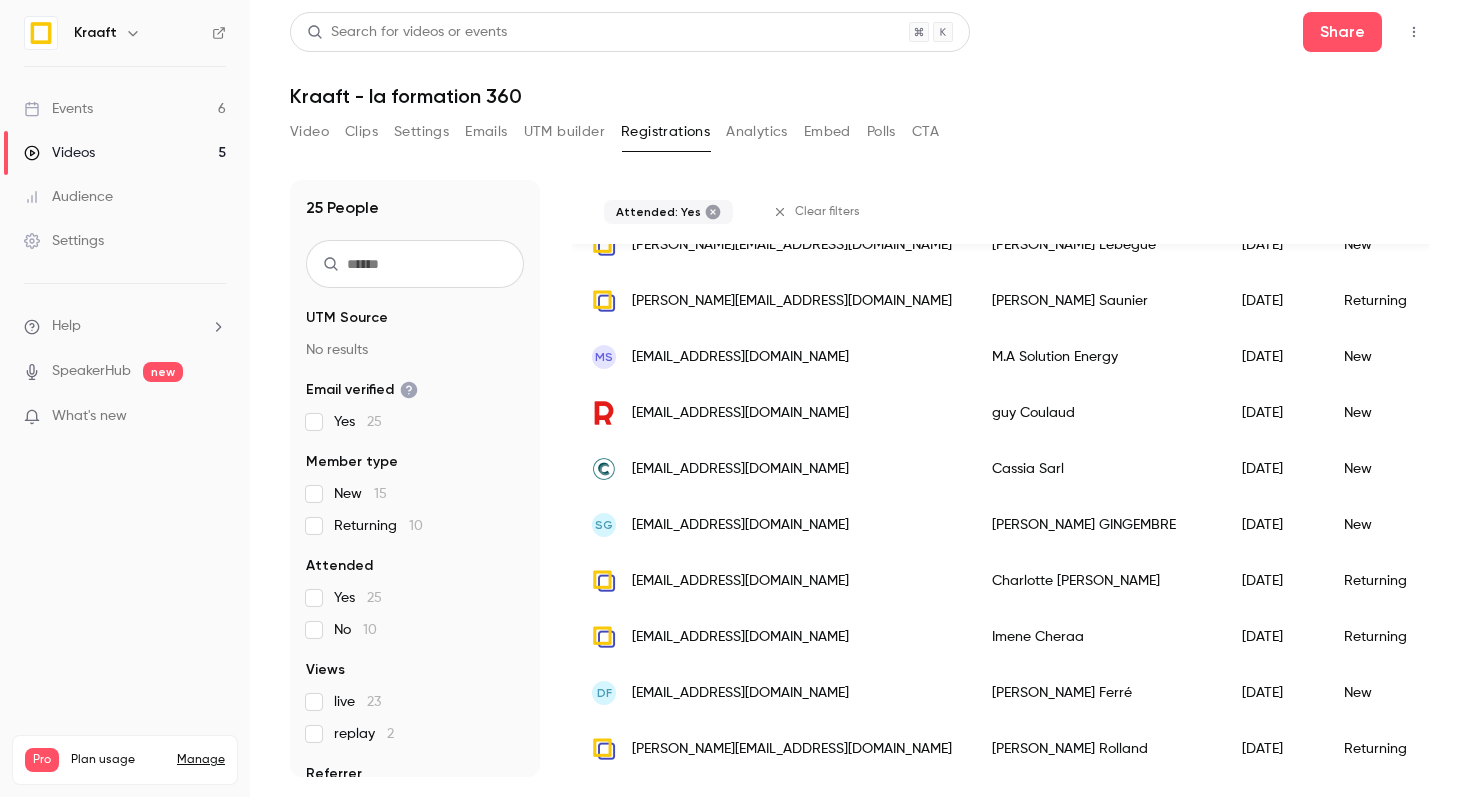 click on "Video Clips Settings Emails UTM builder Registrations Analytics Embed Polls CTA" at bounding box center (614, 132) 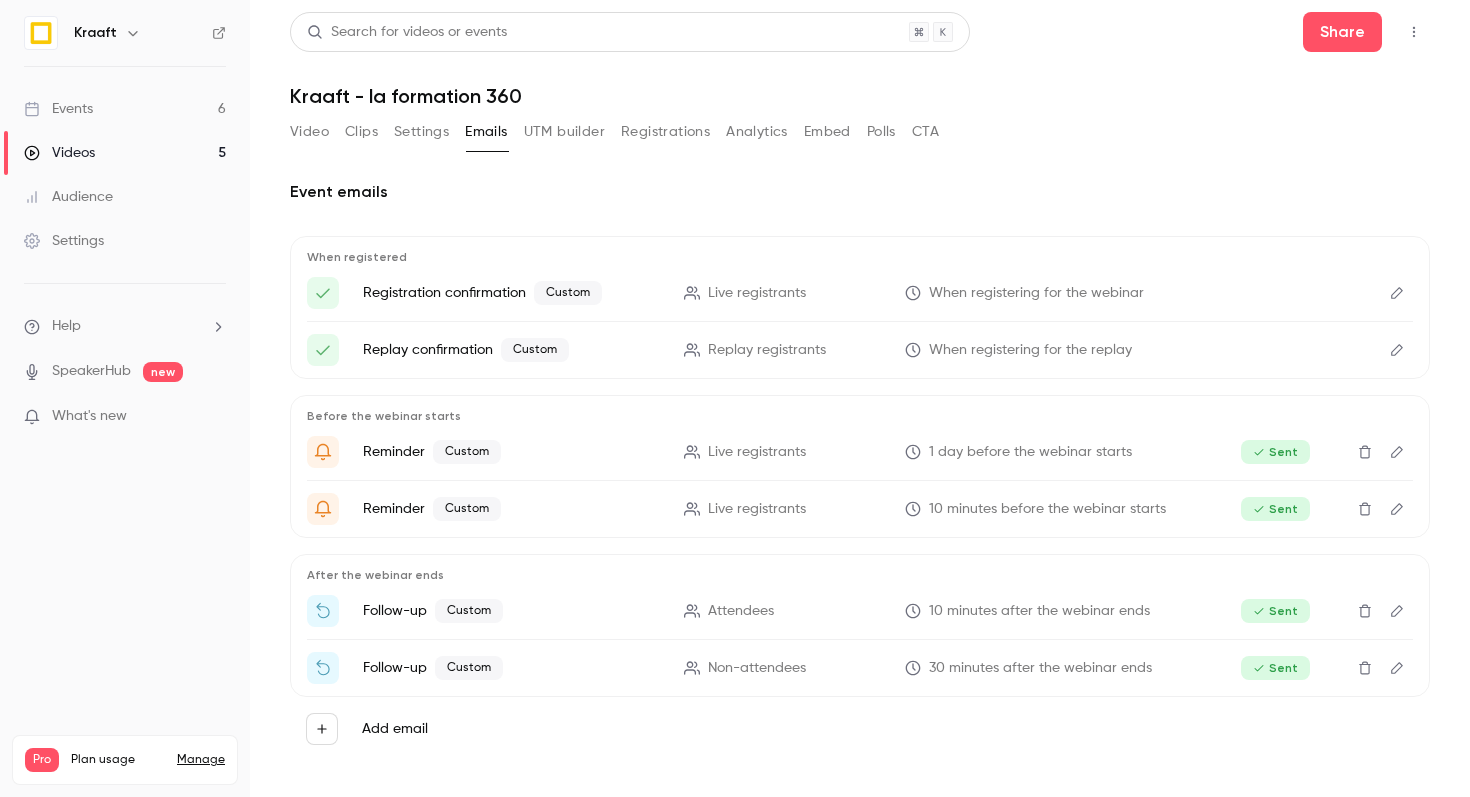 scroll, scrollTop: 4, scrollLeft: 0, axis: vertical 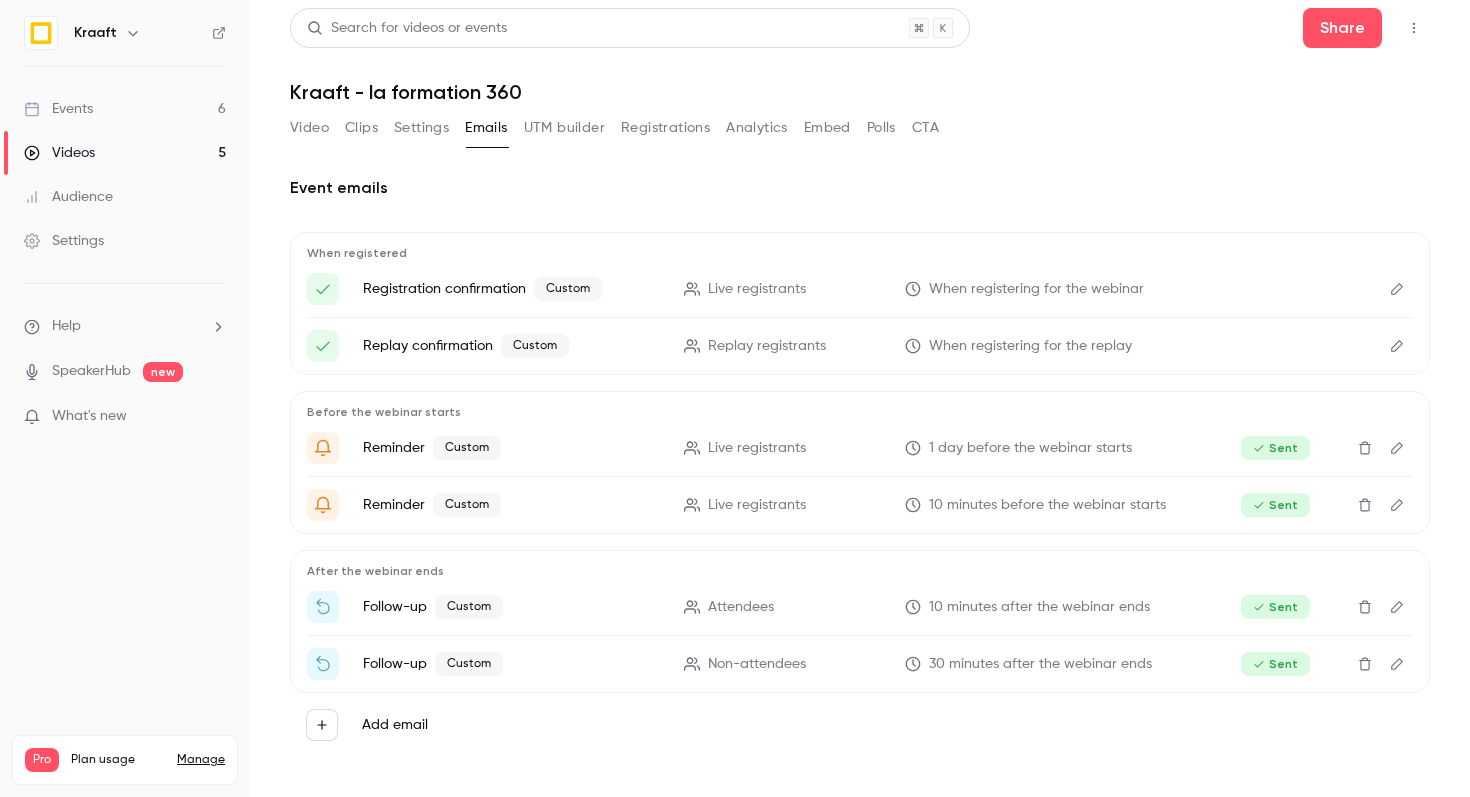 click 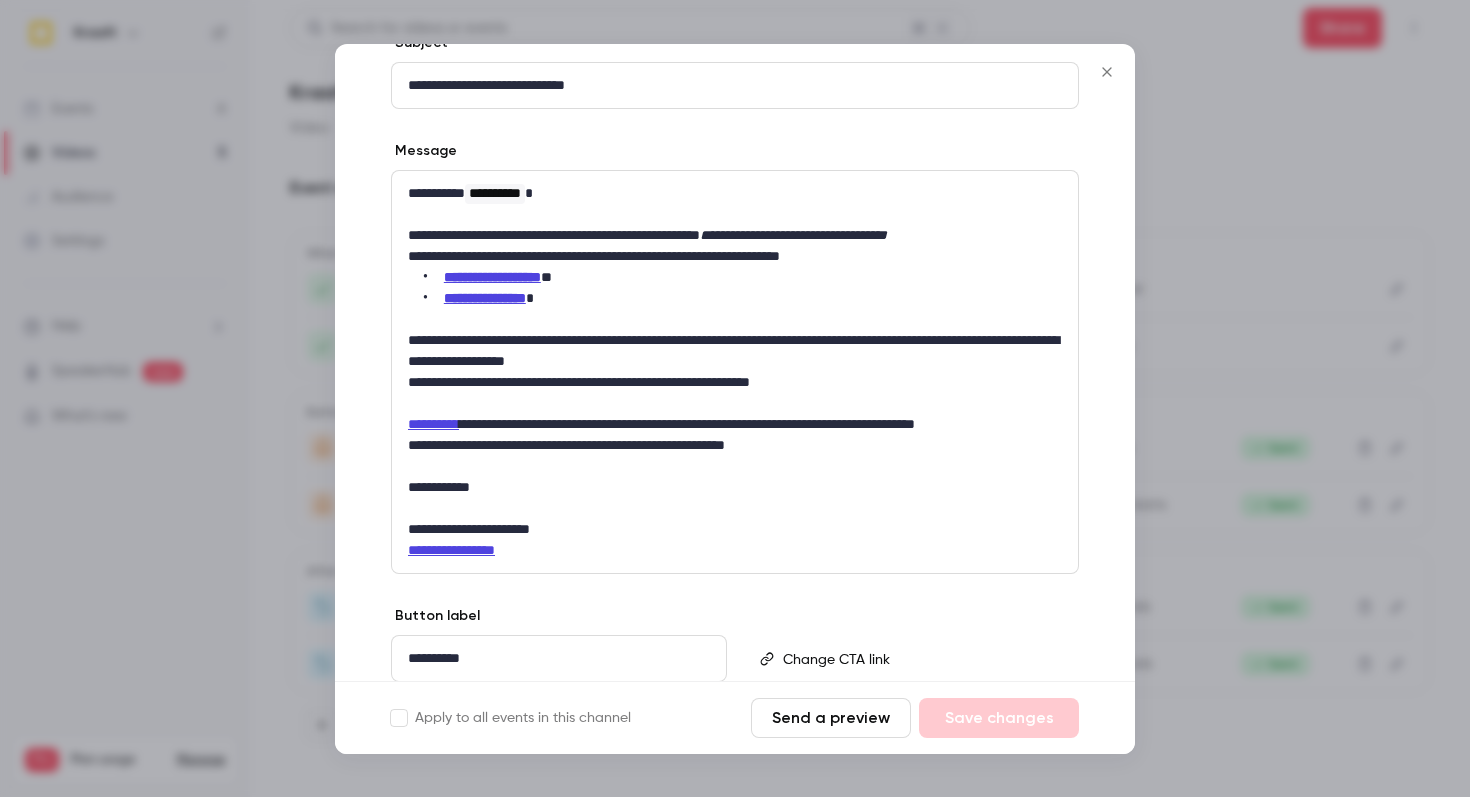 scroll, scrollTop: 254, scrollLeft: 0, axis: vertical 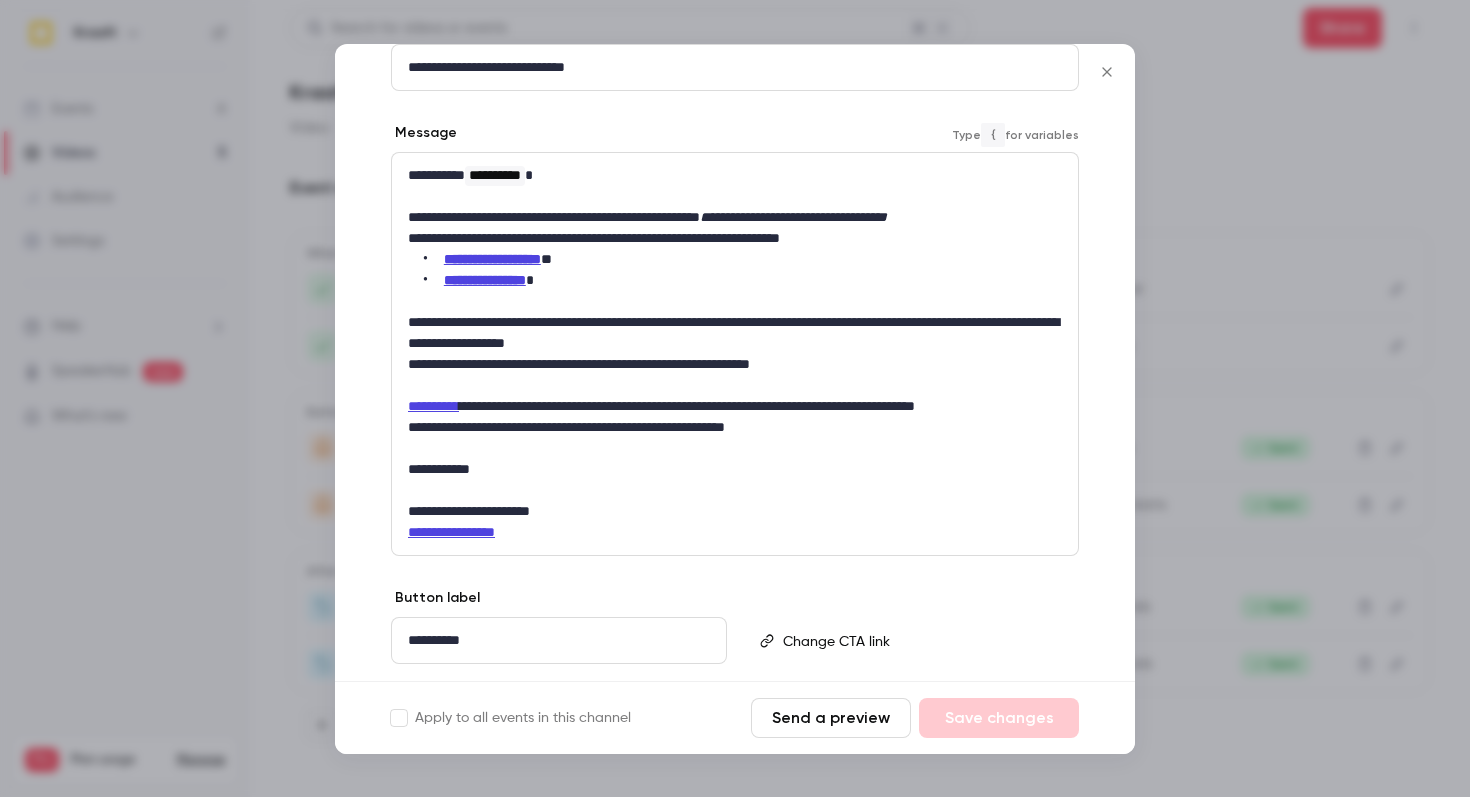 click on "**********" at bounding box center [433, 406] 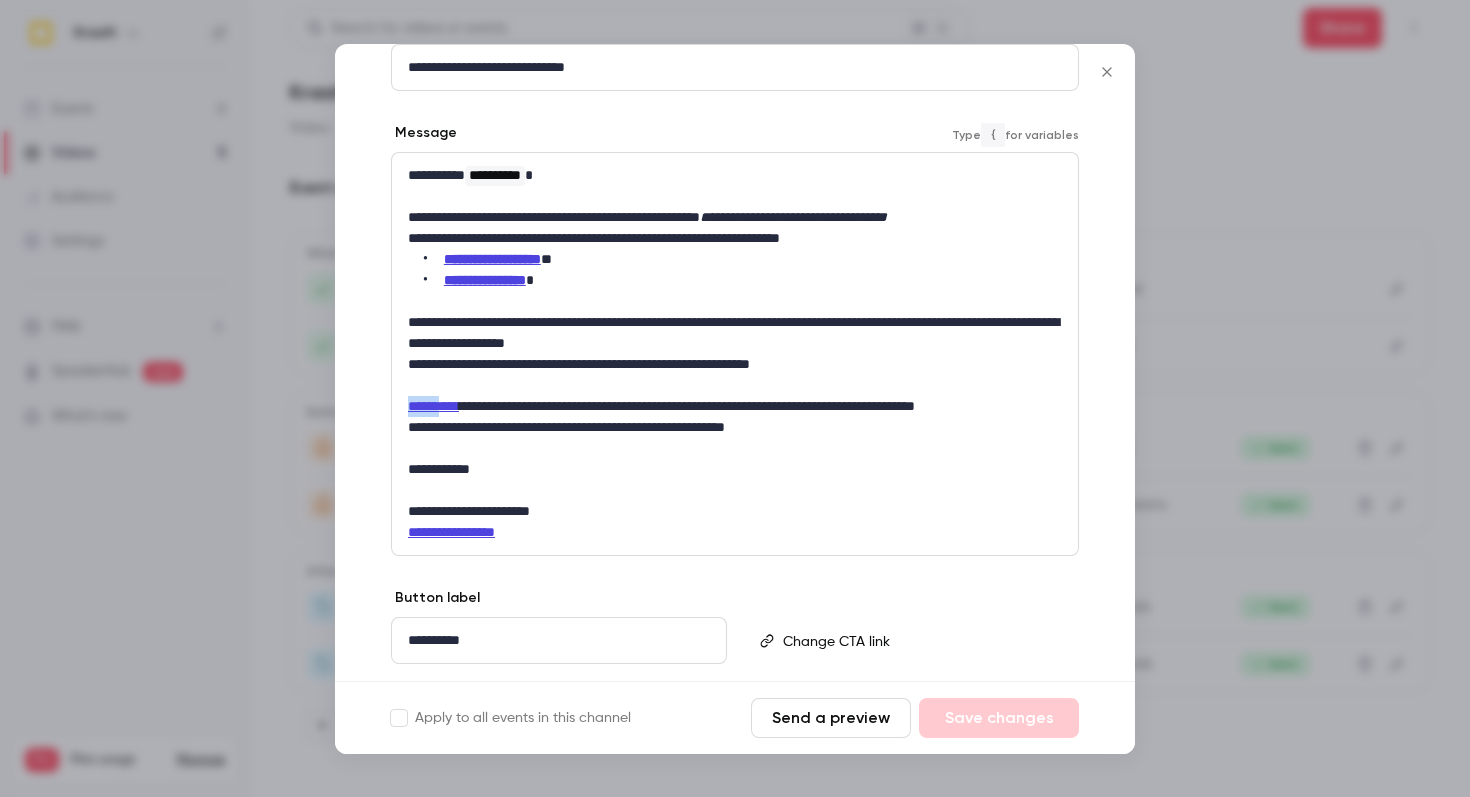 click on "**********" at bounding box center [433, 406] 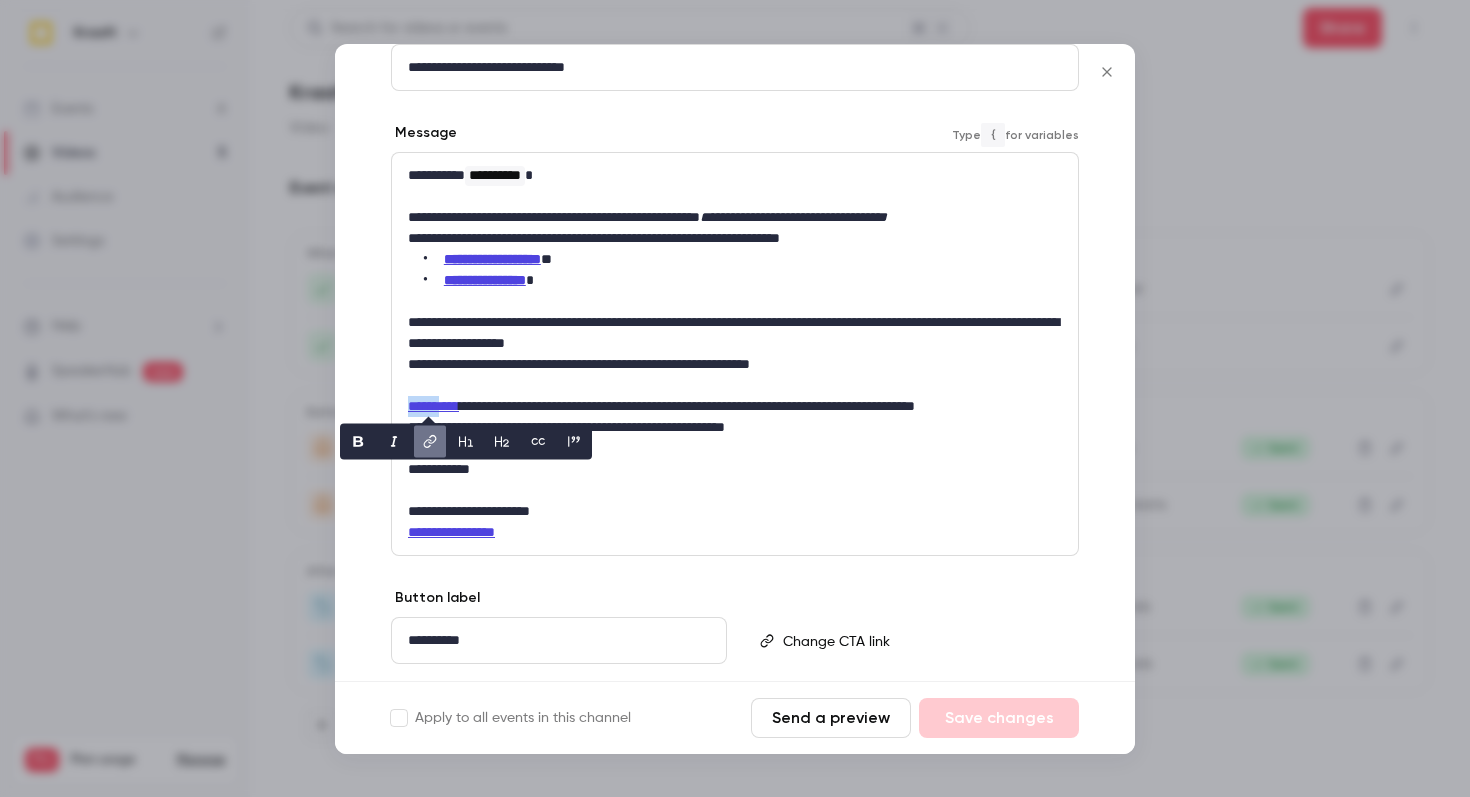 click 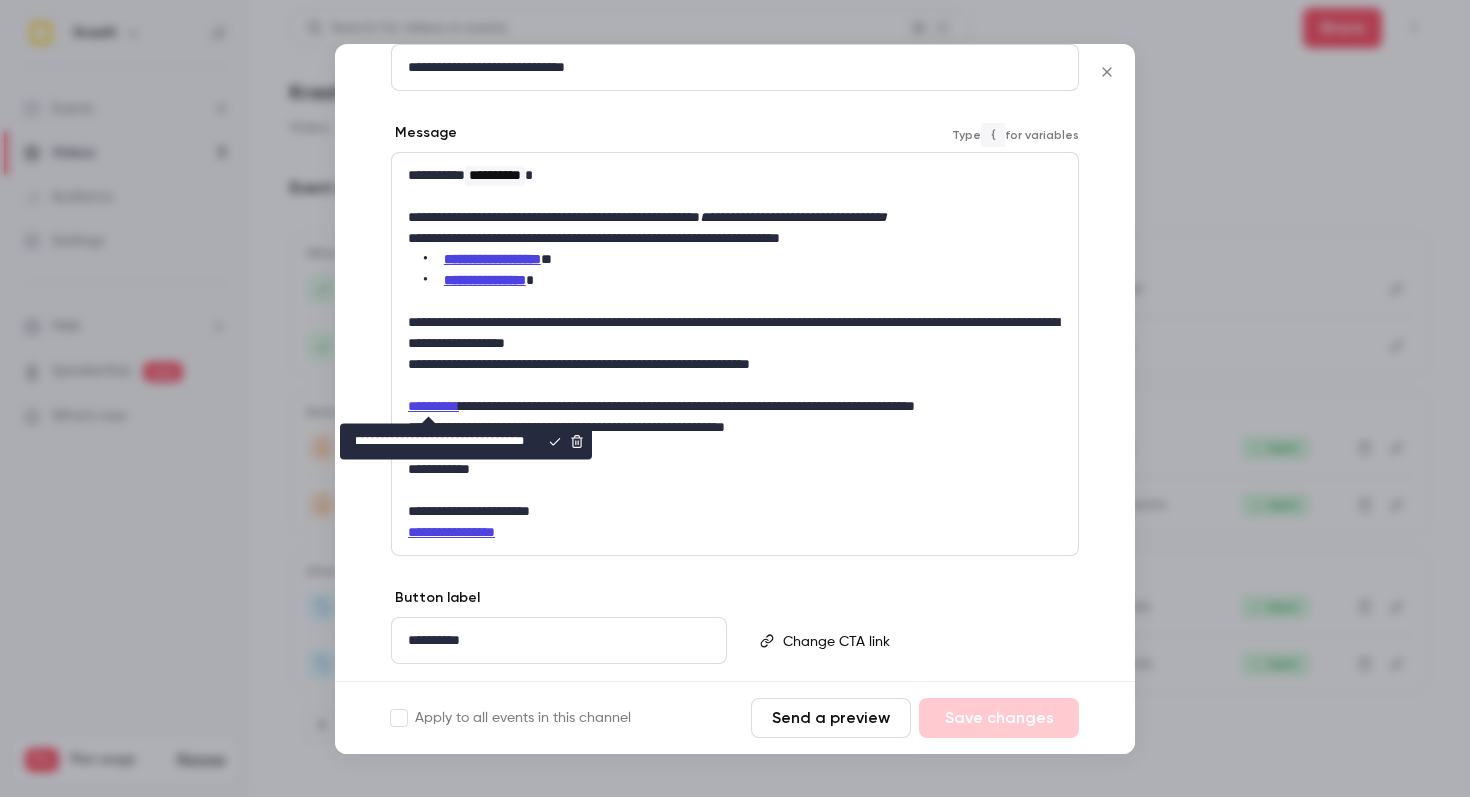 scroll, scrollTop: 0, scrollLeft: 0, axis: both 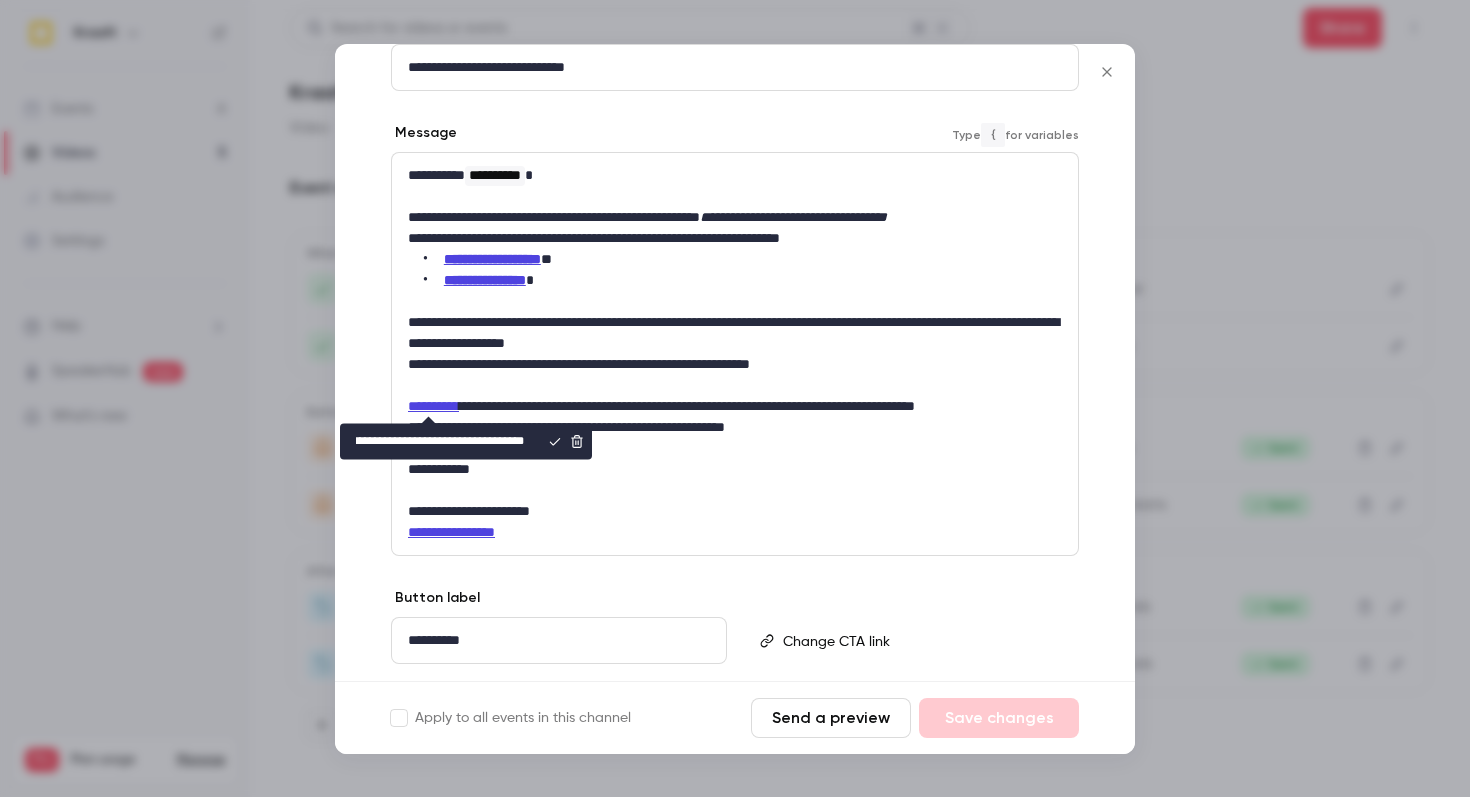 drag, startPoint x: 357, startPoint y: 442, endPoint x: 660, endPoint y: 437, distance: 303.04126 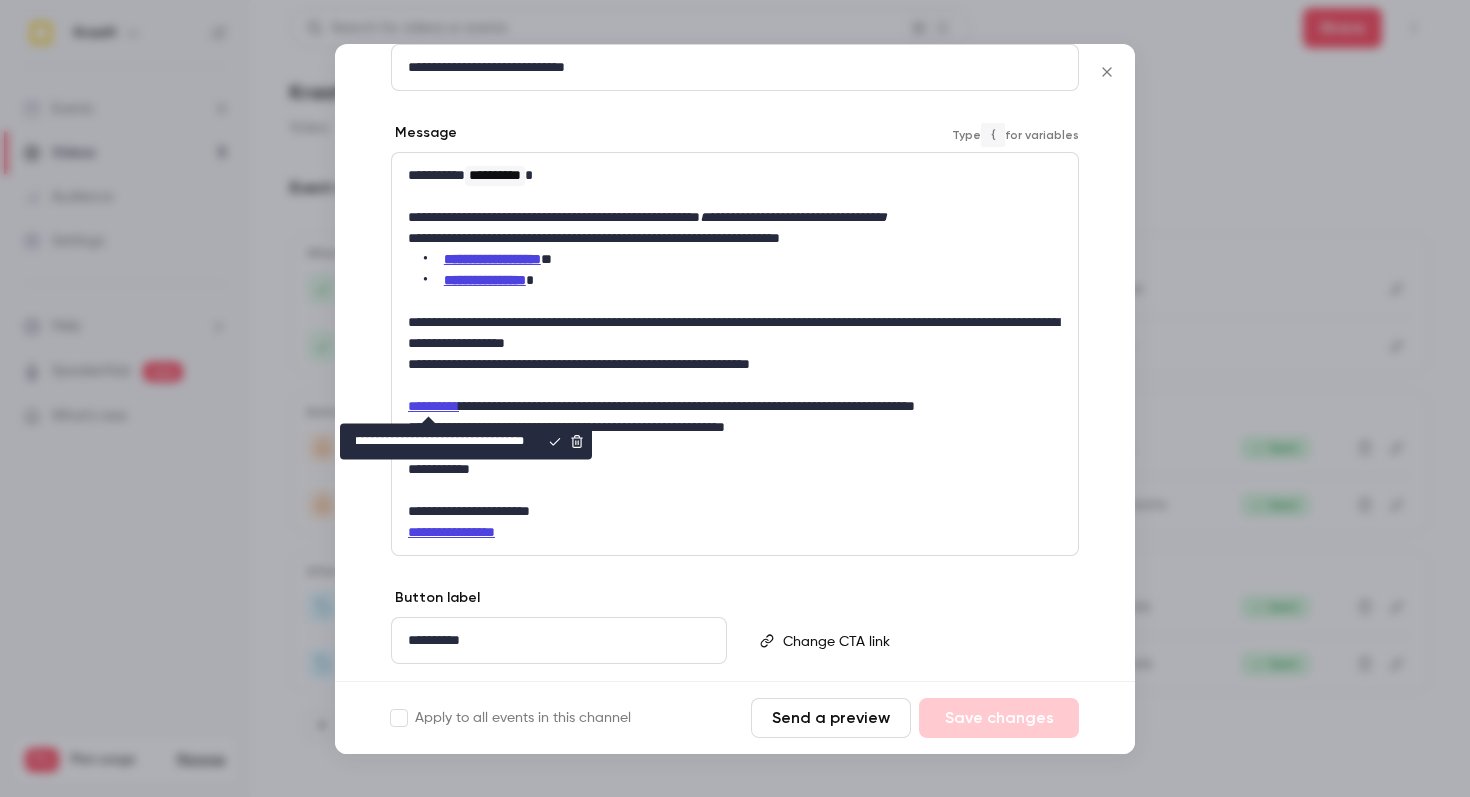 scroll, scrollTop: 0, scrollLeft: 0, axis: both 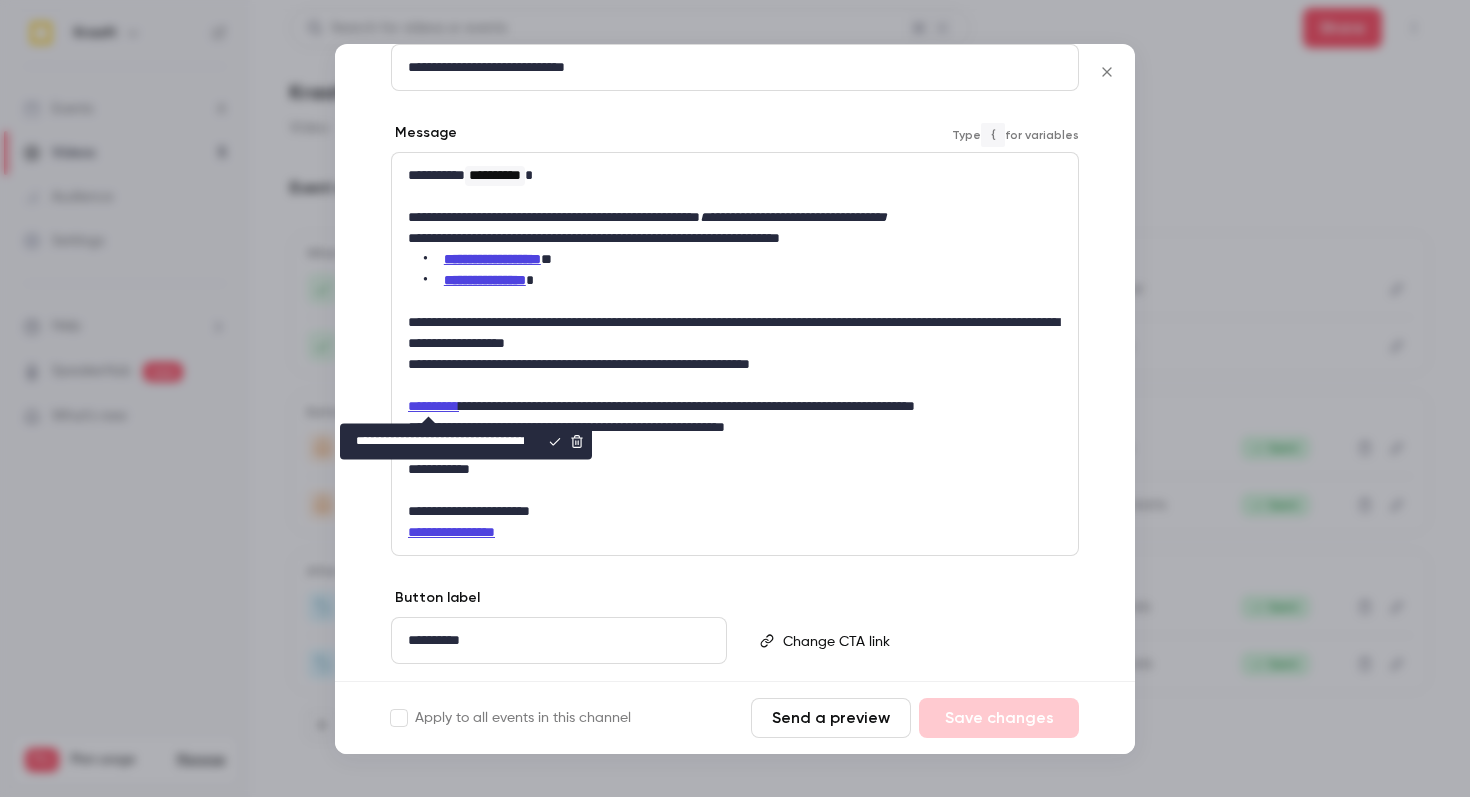 paste on "**********" 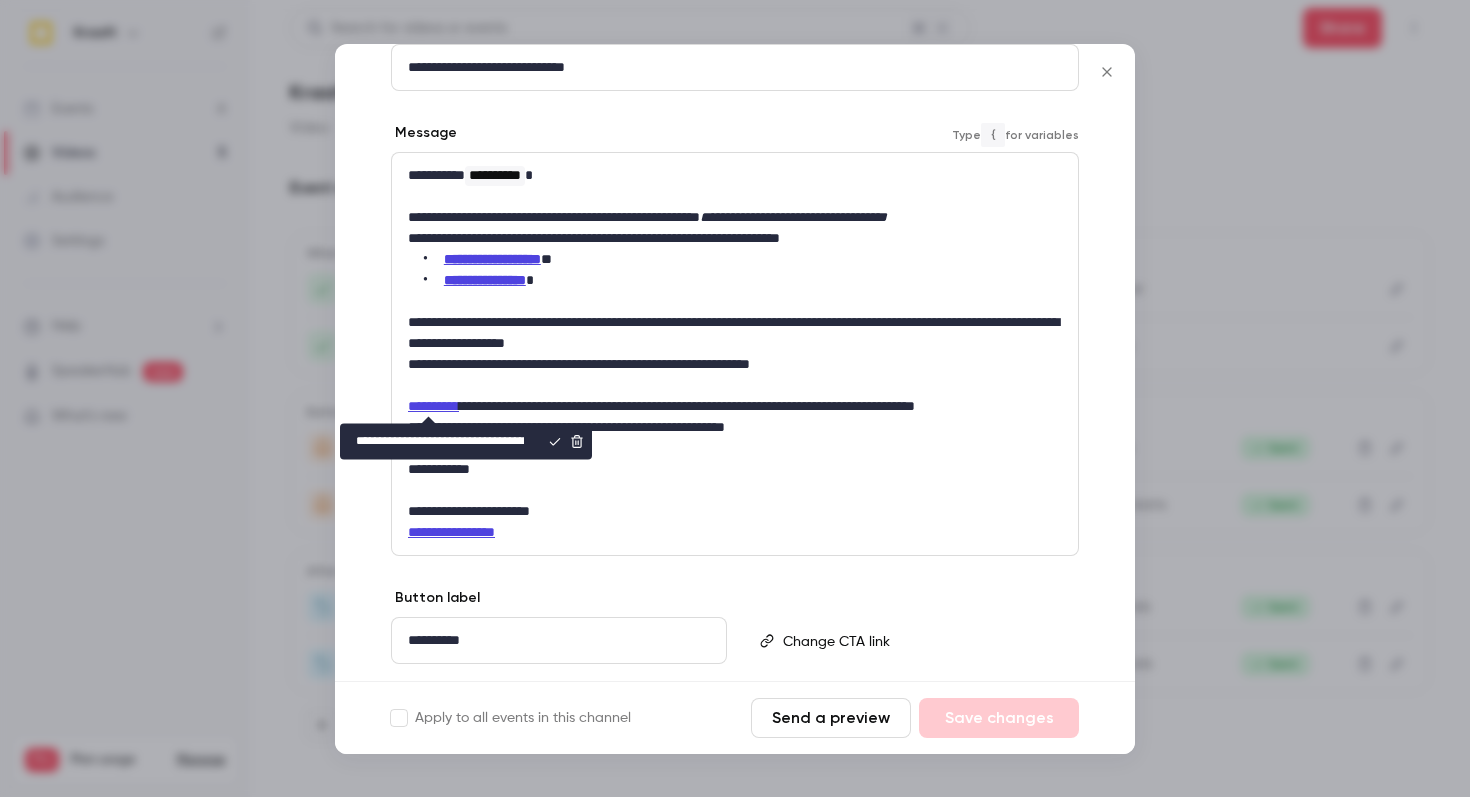 scroll, scrollTop: 0, scrollLeft: 707, axis: horizontal 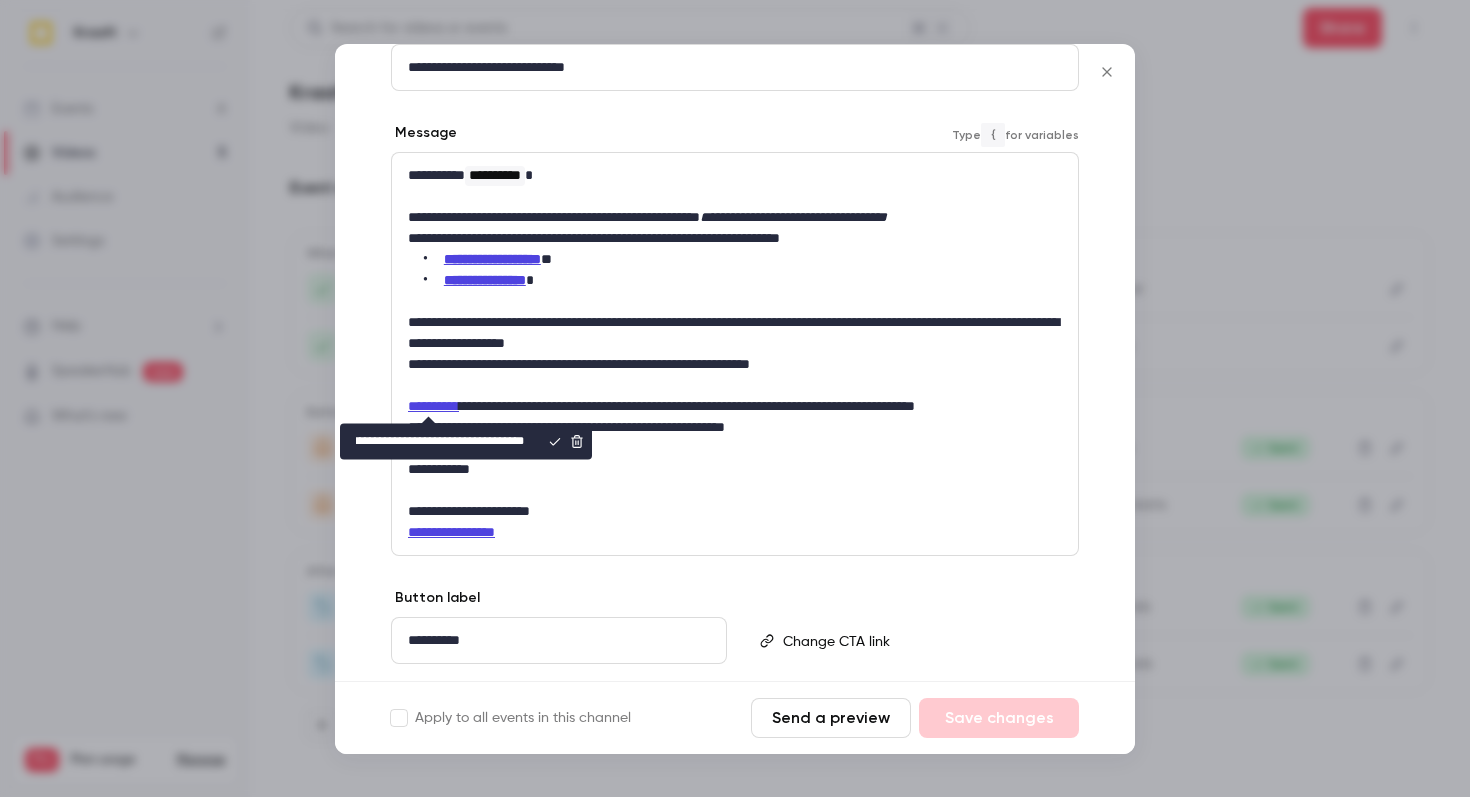 type on "**********" 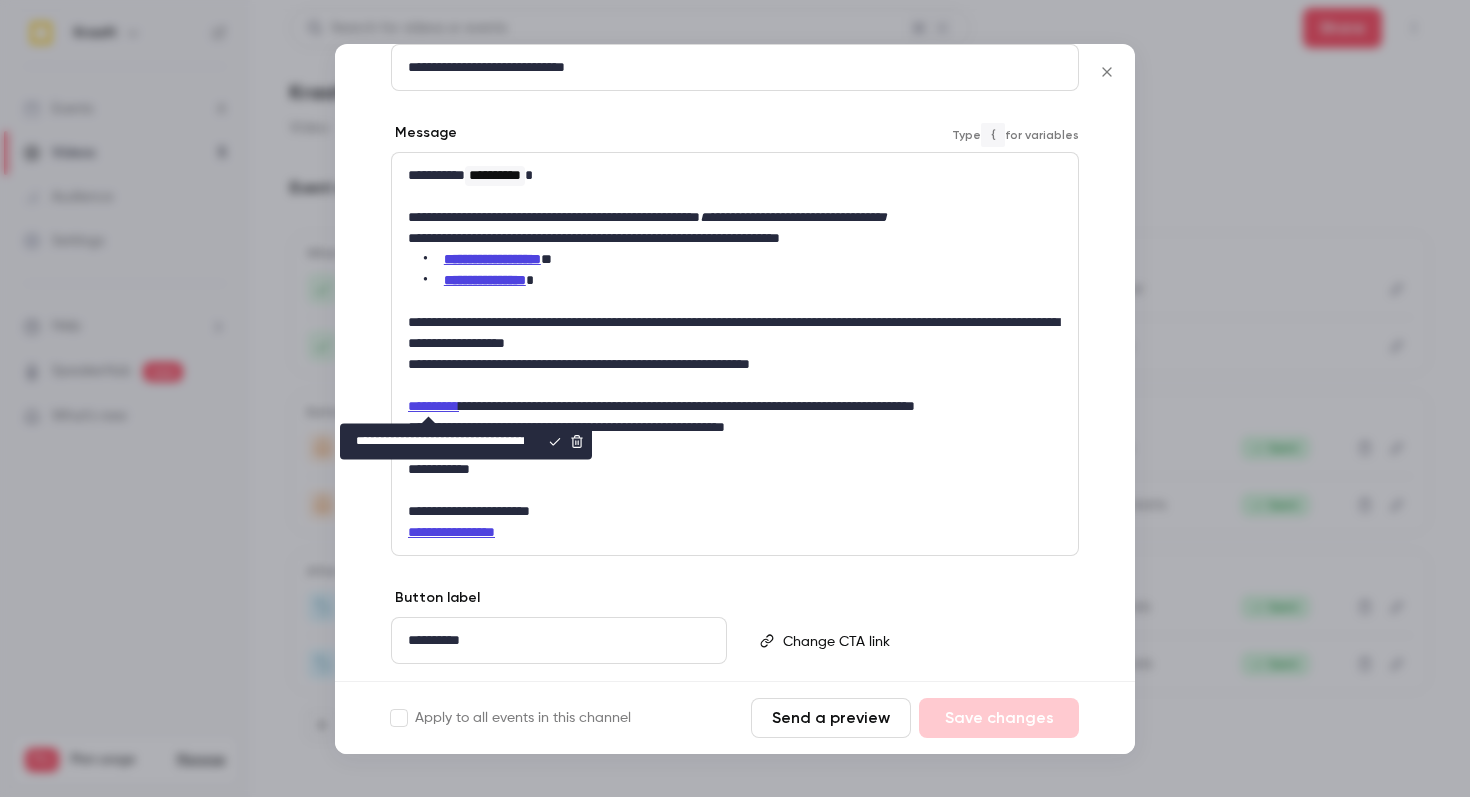 click 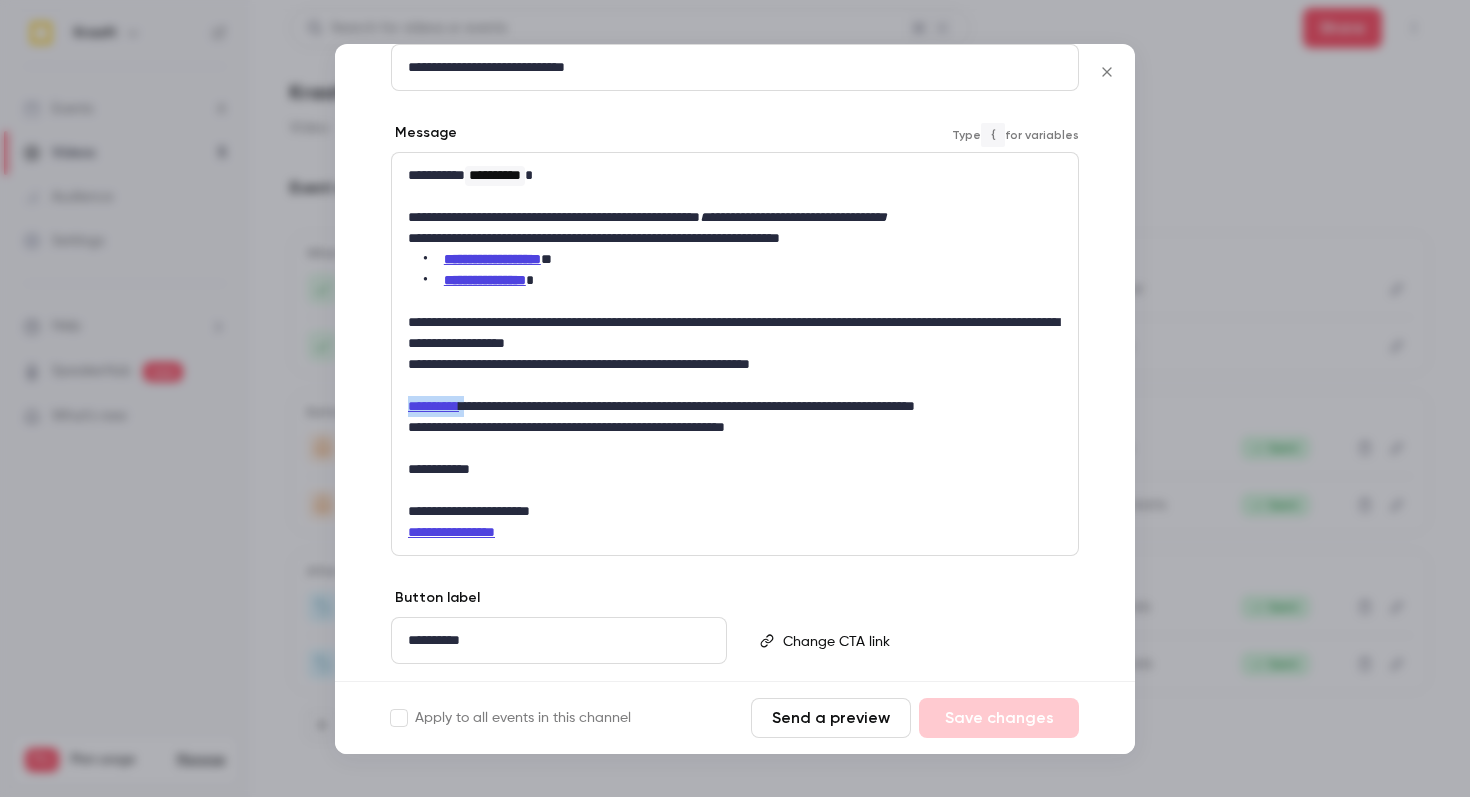 drag, startPoint x: 469, startPoint y: 408, endPoint x: 404, endPoint y: 407, distance: 65.00769 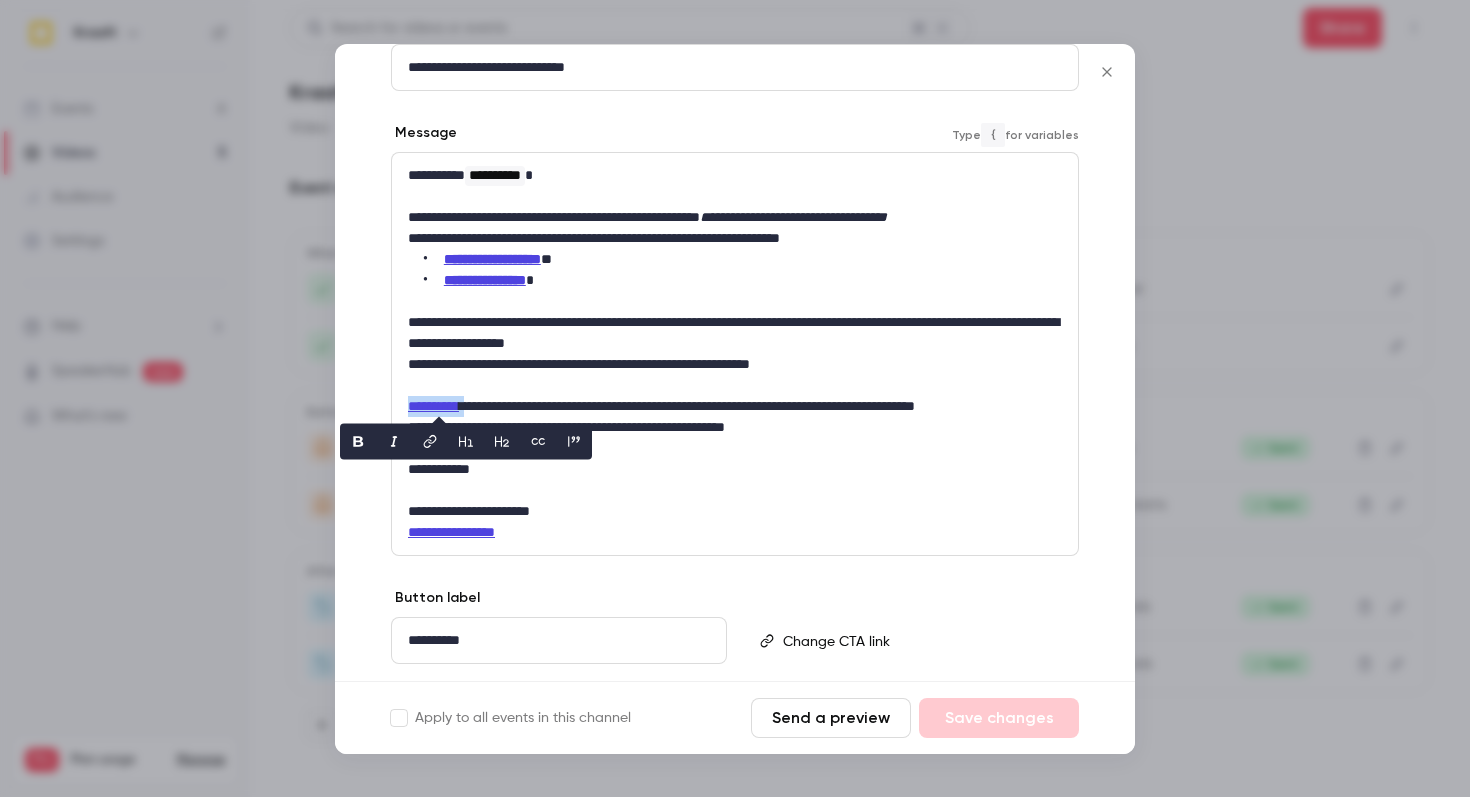 click 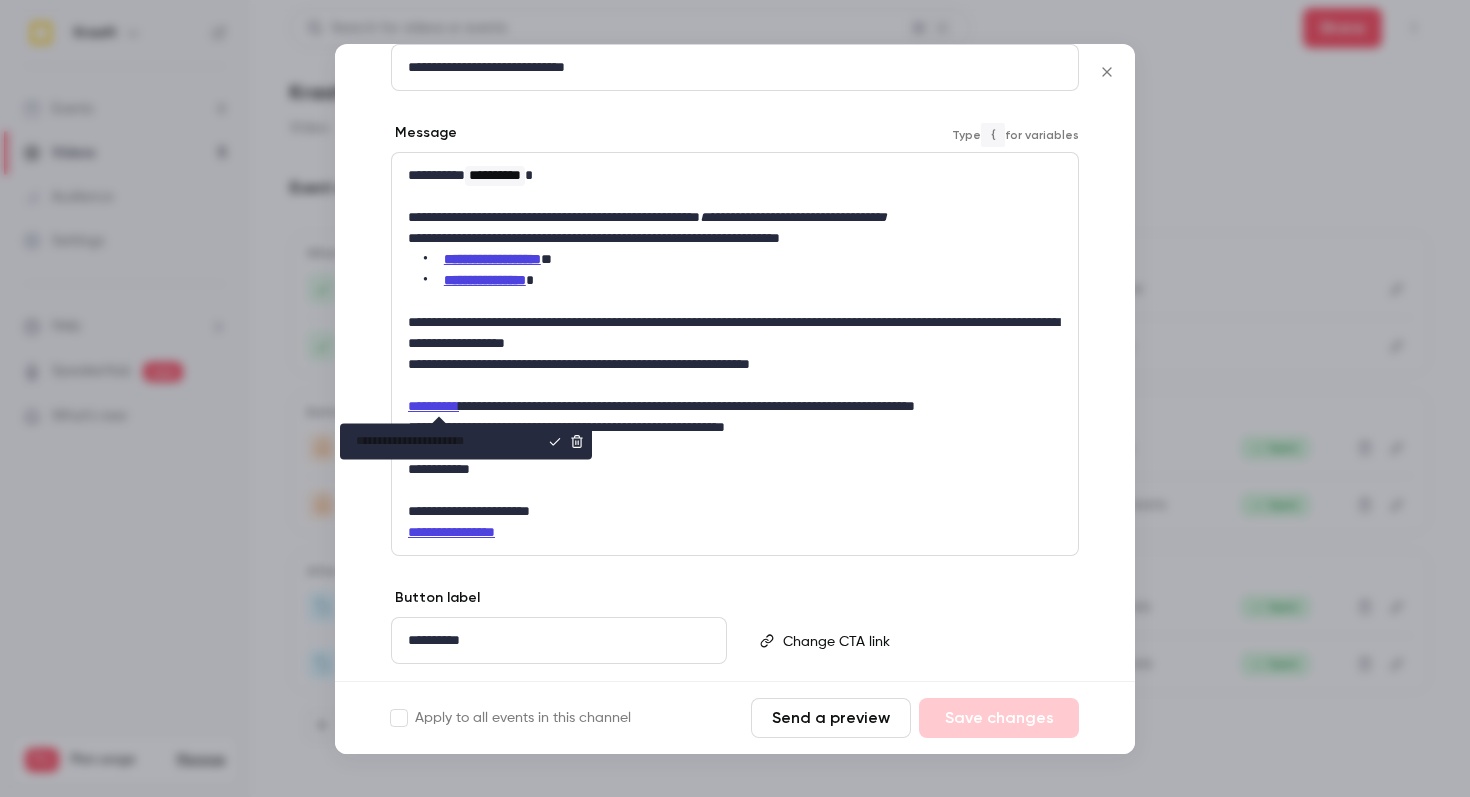 type on "**********" 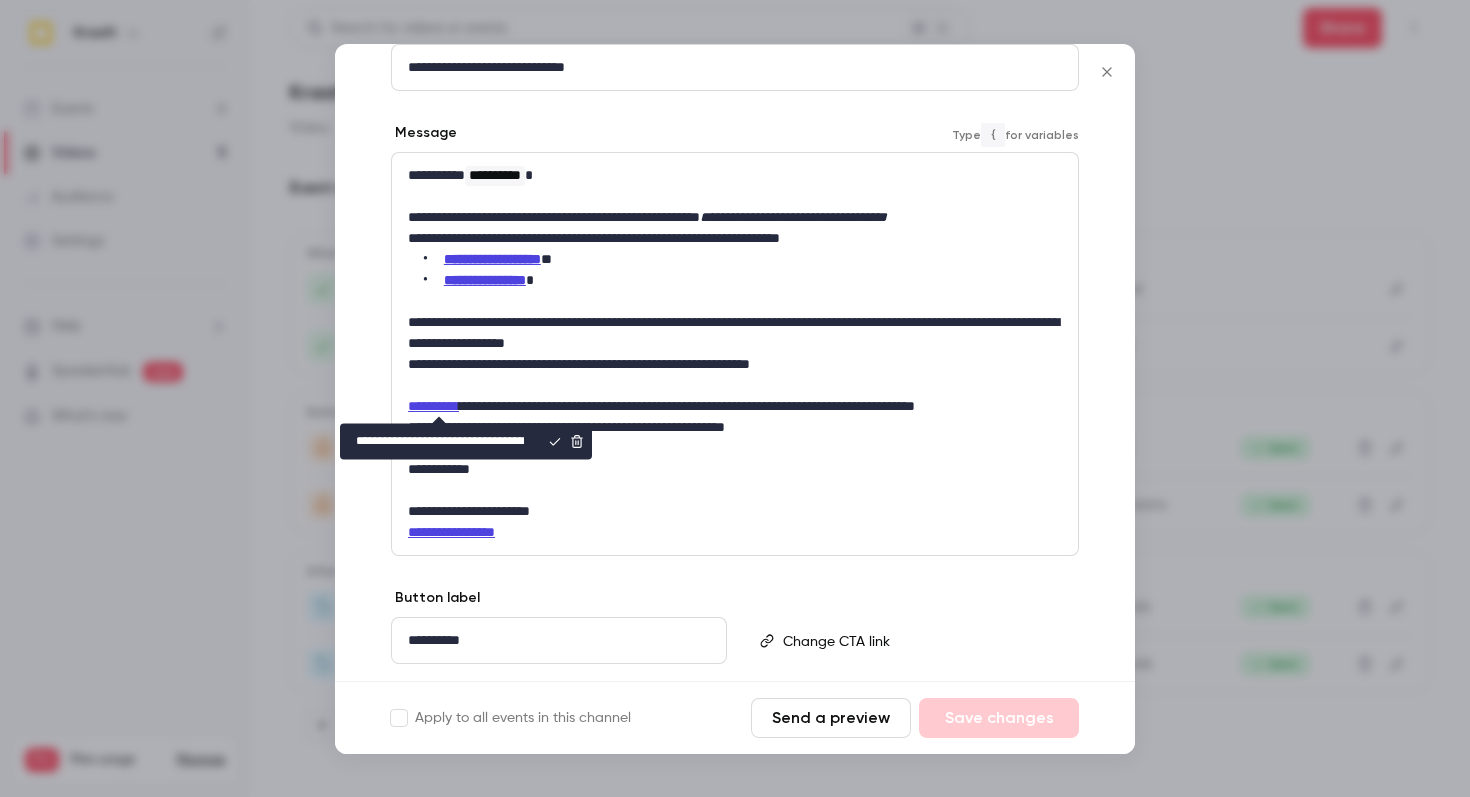 scroll, scrollTop: 0, scrollLeft: 707, axis: horizontal 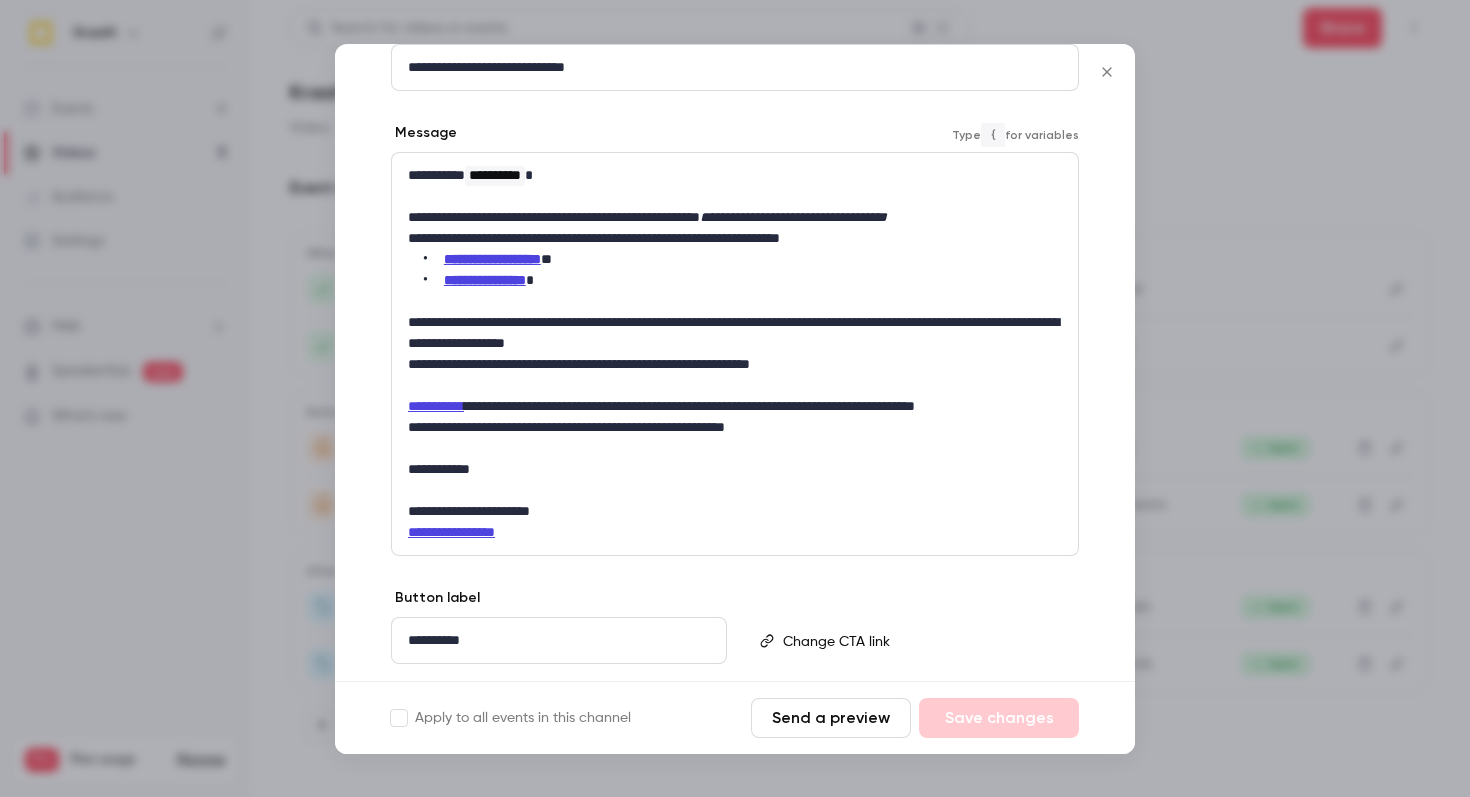 type 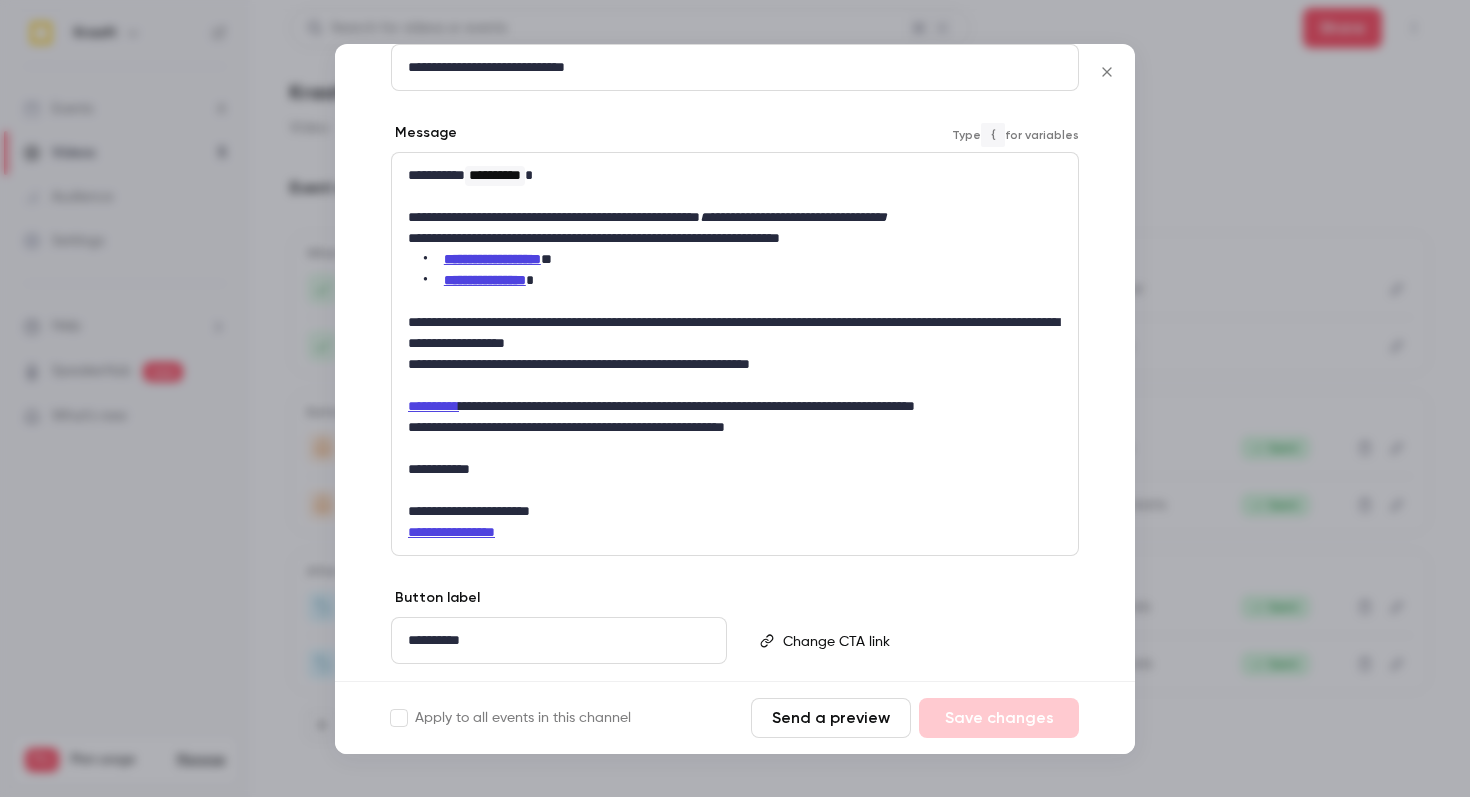 scroll, scrollTop: 309, scrollLeft: 0, axis: vertical 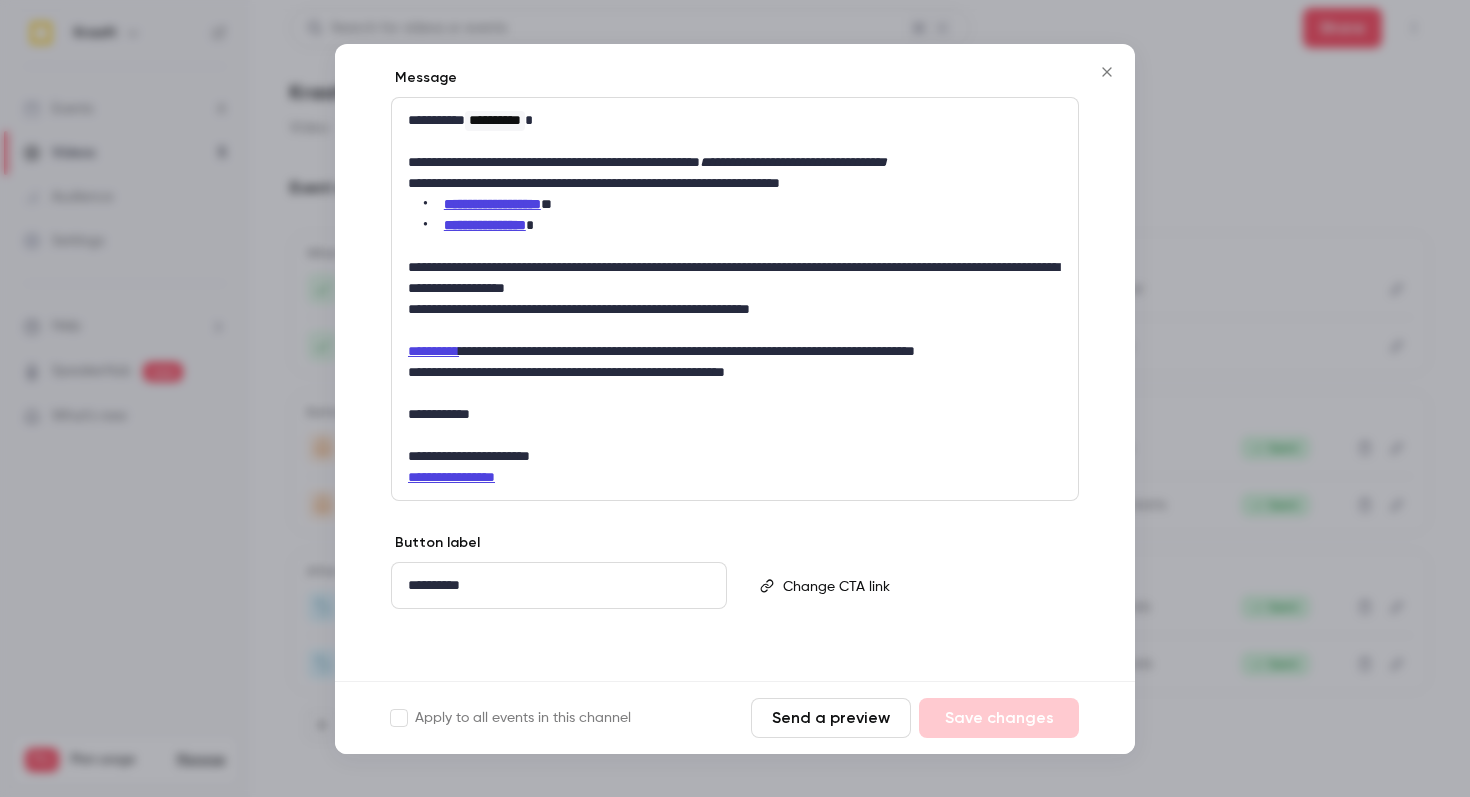 click on "Save changes" at bounding box center (999, 718) 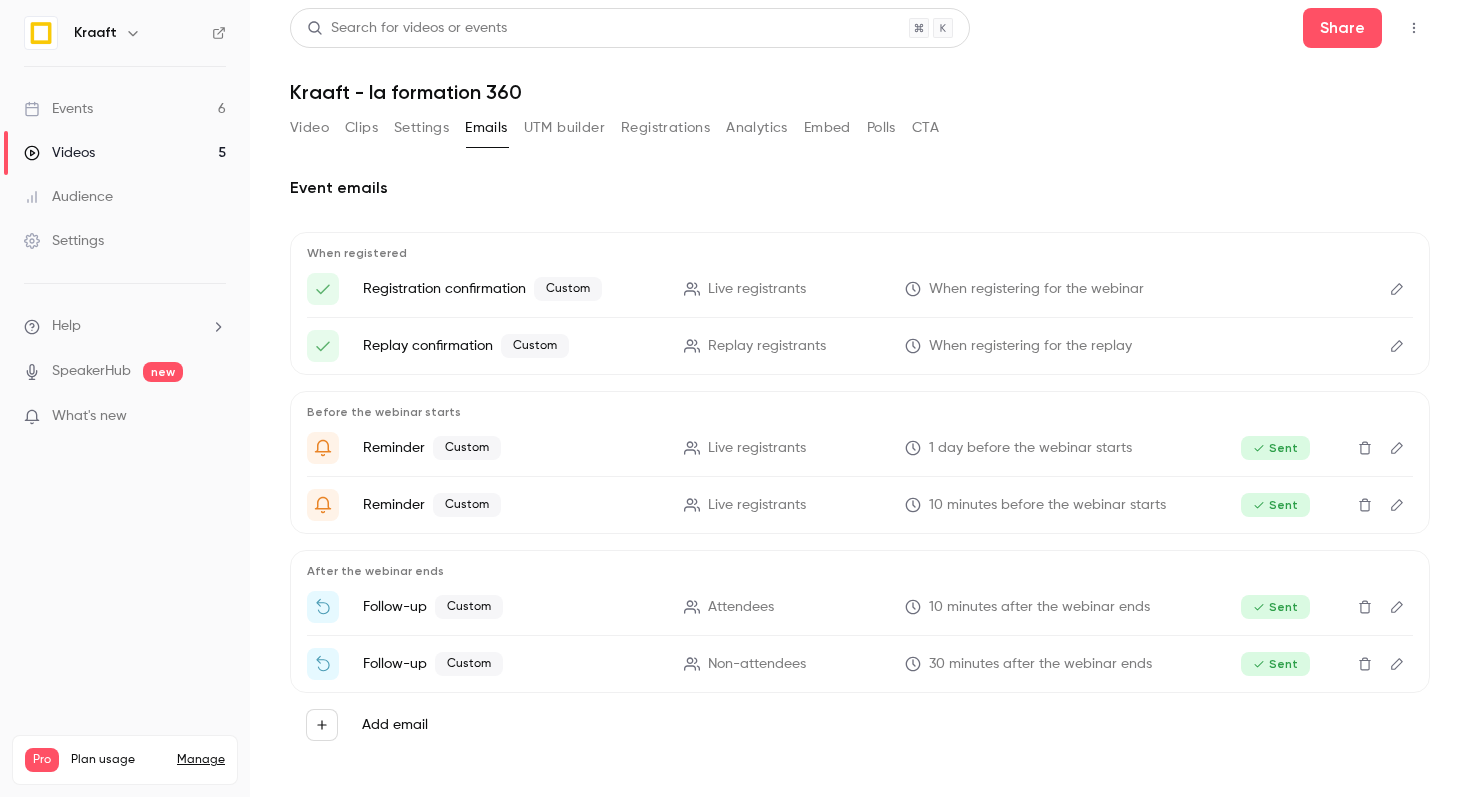 click on "Events 6" at bounding box center (125, 109) 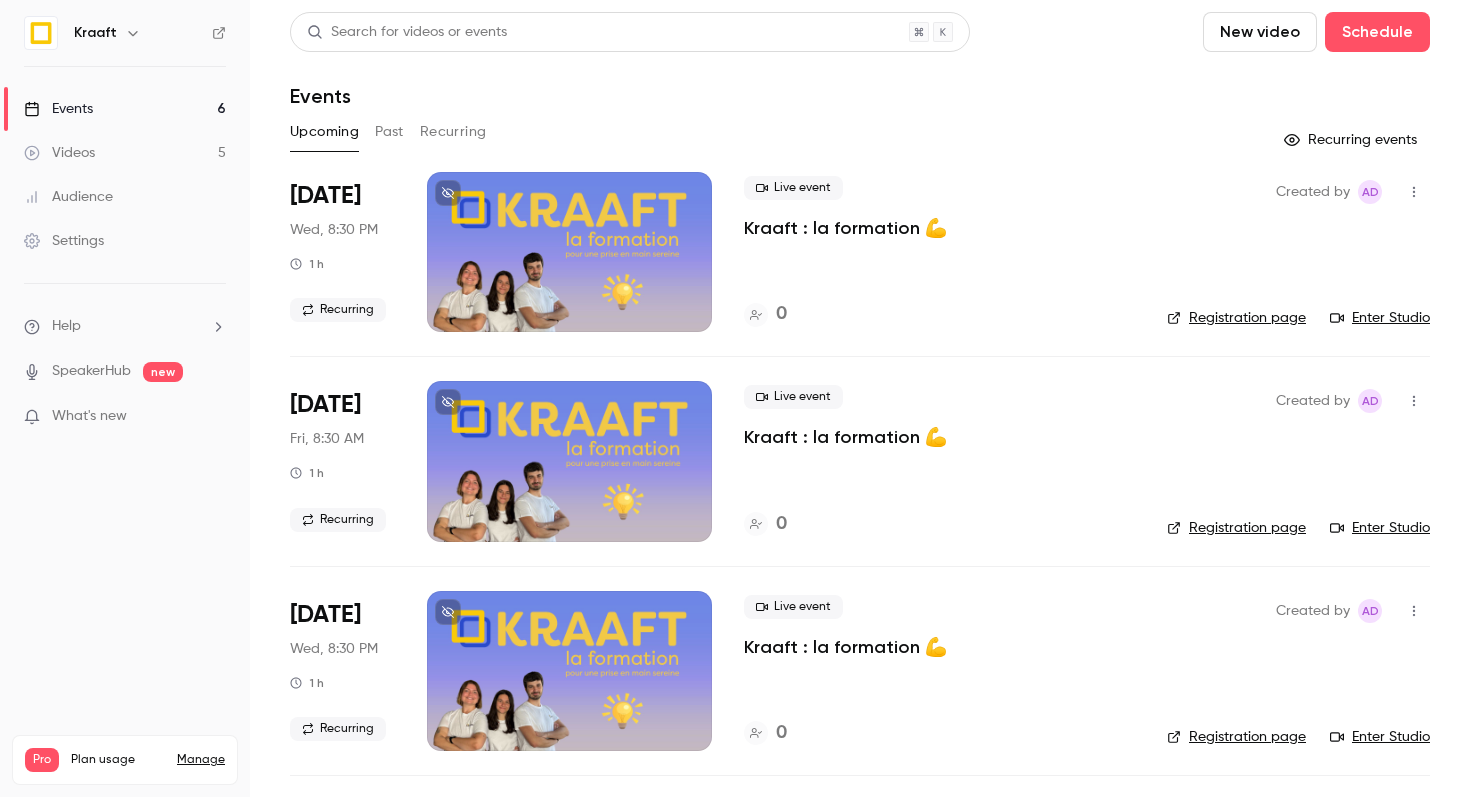 click on "Recurring" at bounding box center [453, 132] 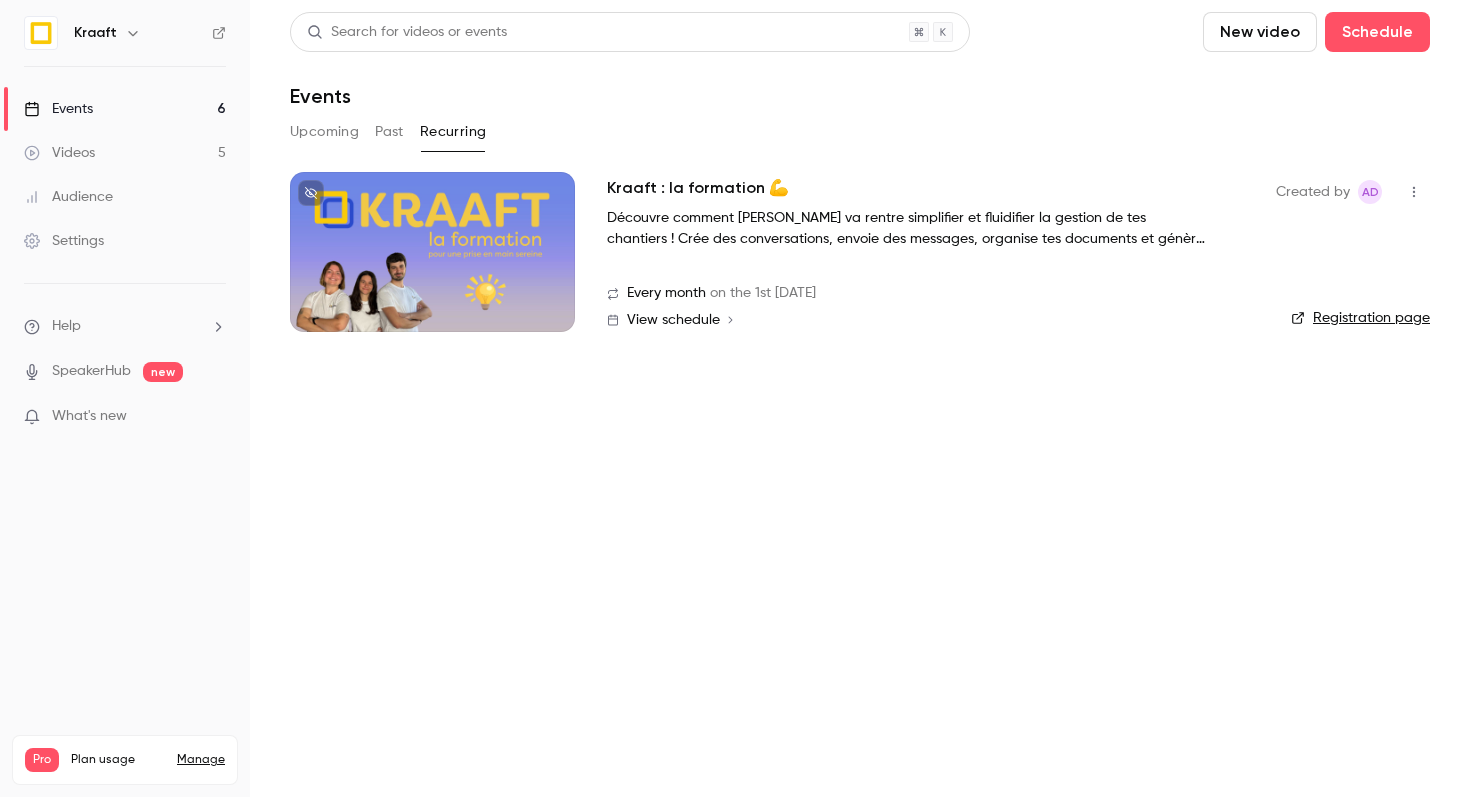 click on "Kraaft : la formation 💪 Découvre comment [PERSON_NAME] va rentre simplifier et fluidifier la gestion de tes chantiers ! Crée des conversations, envoie des messages, organise tes documents et génère des rapports facilement. On te guide à travers les fonctionnalités essentielles pour que ton suivi chantier soit toujours fluide, connectant le terrain et le bureau.
🎁 Bonus pour les participants  : un replay, un récapitulatif tutoriel à conserver précieusement, et un kit pour tes équipes terrain !" at bounding box center [925, 213] 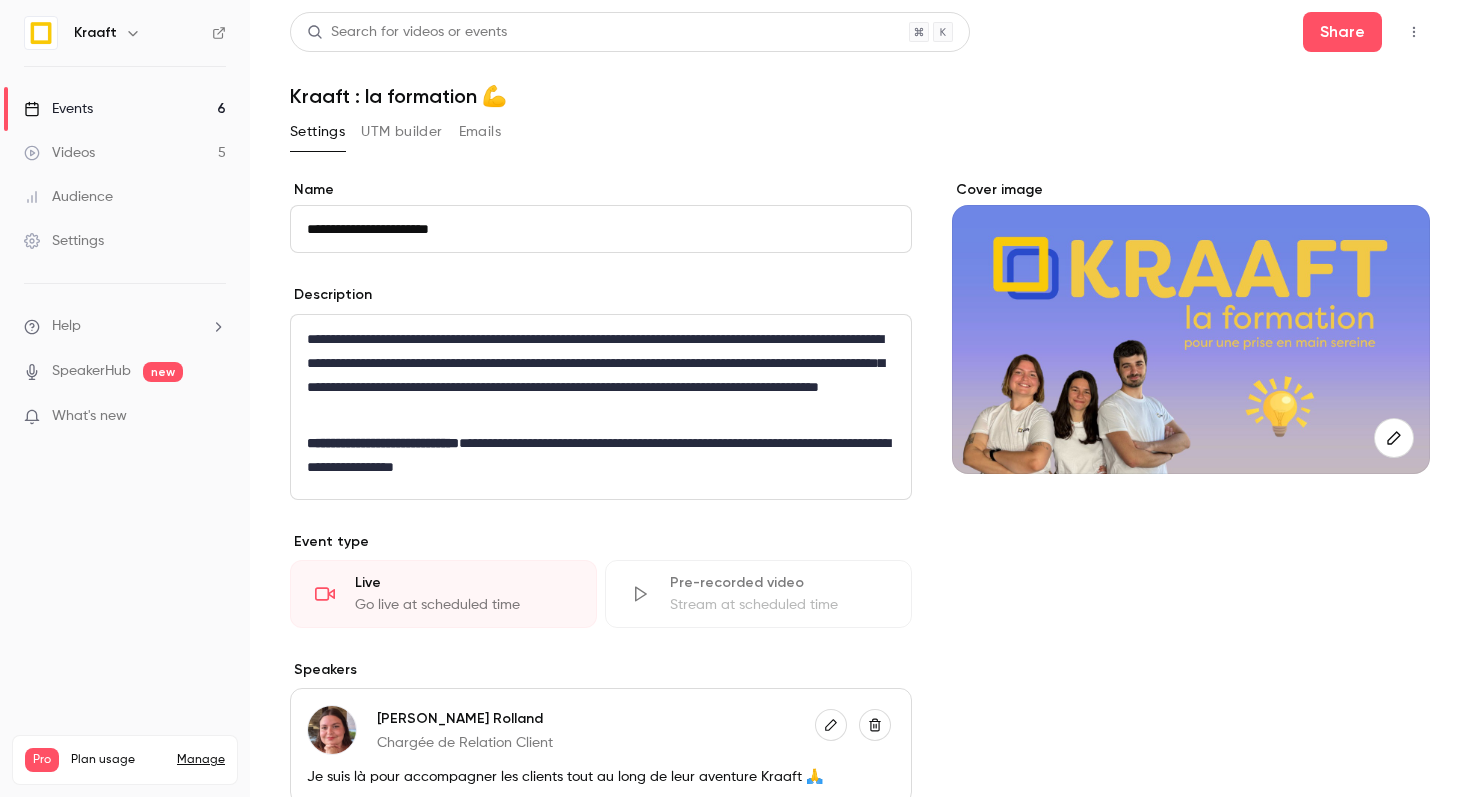 click on "UTM builder" at bounding box center [401, 132] 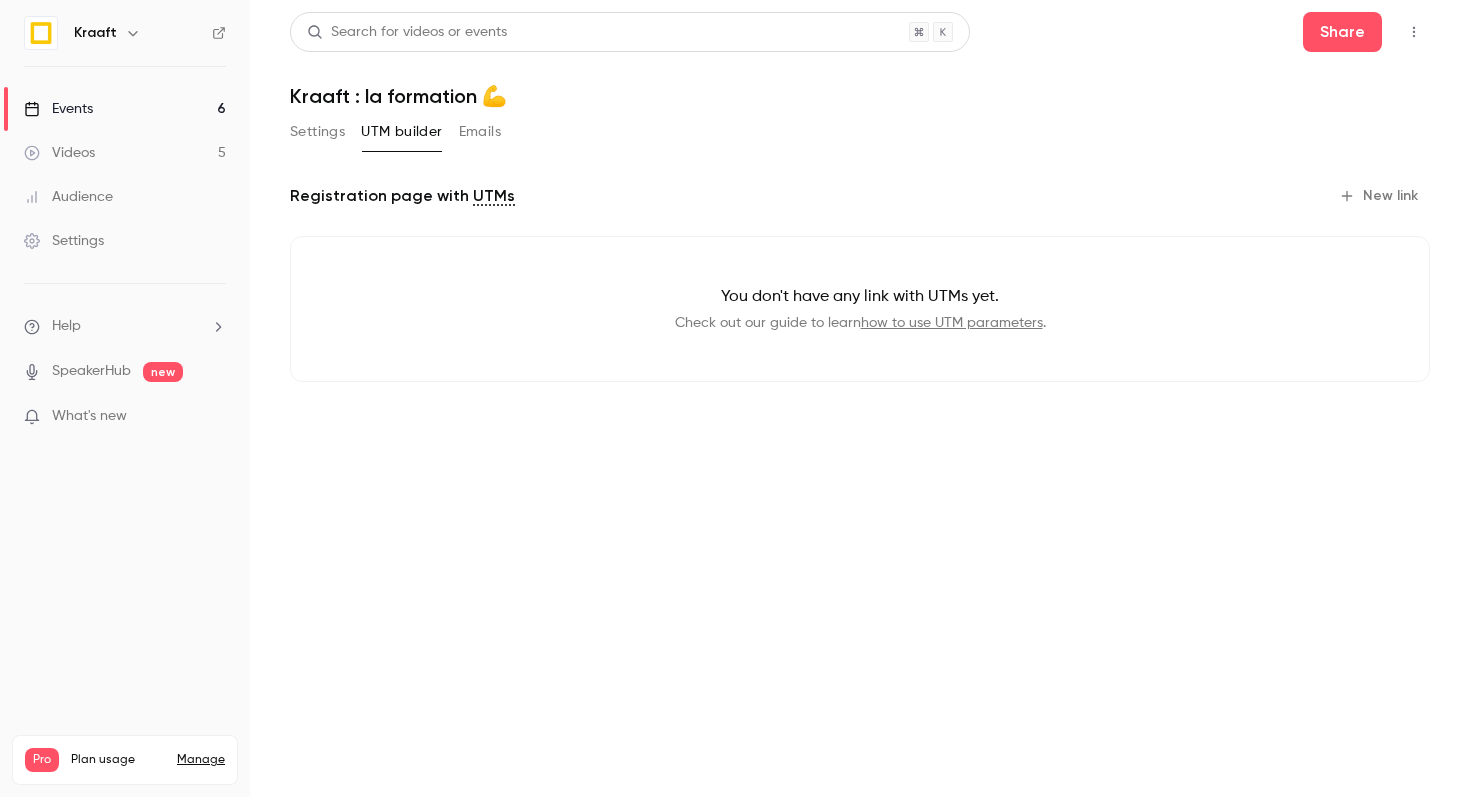 click on "Emails" at bounding box center (480, 132) 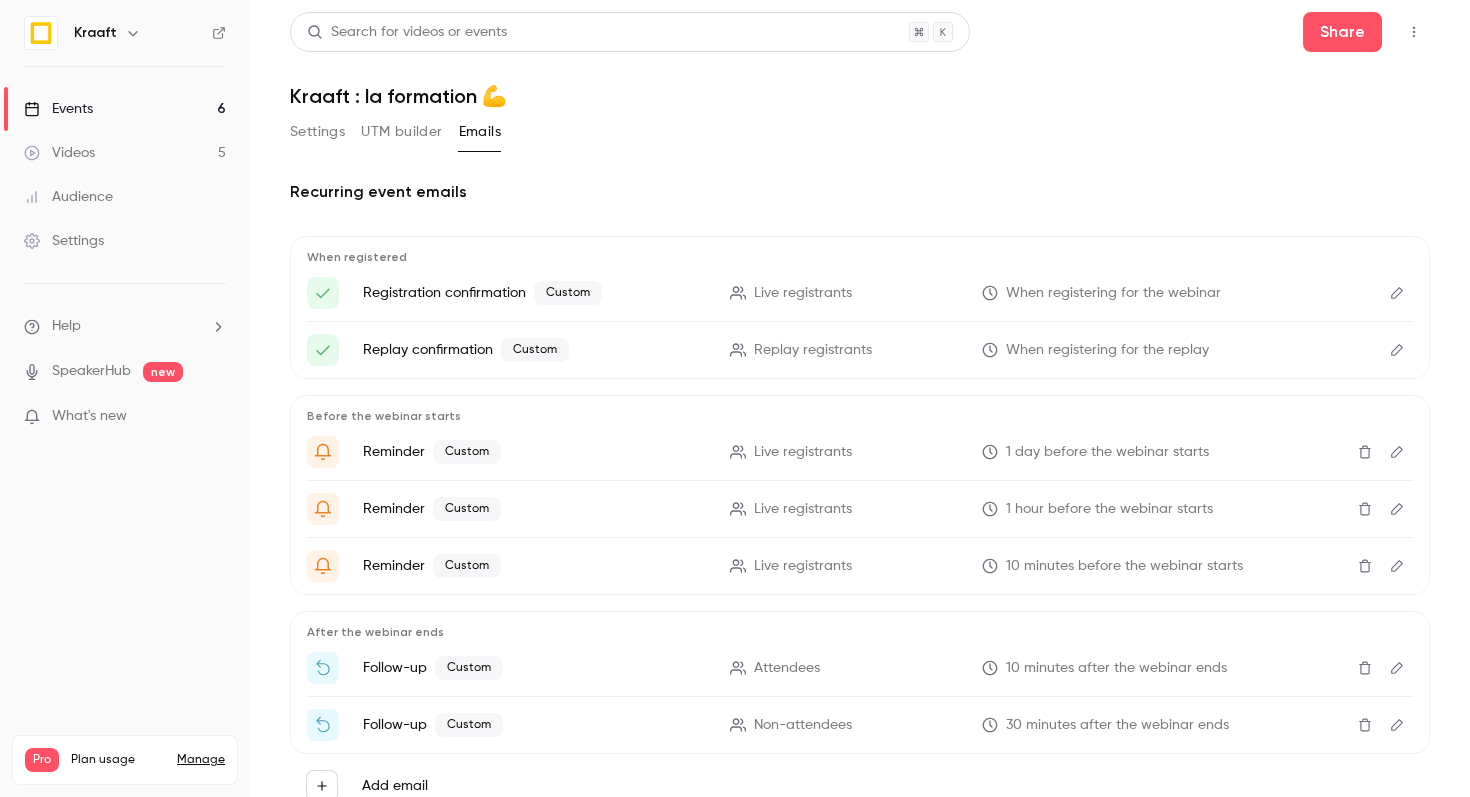scroll, scrollTop: 73, scrollLeft: 0, axis: vertical 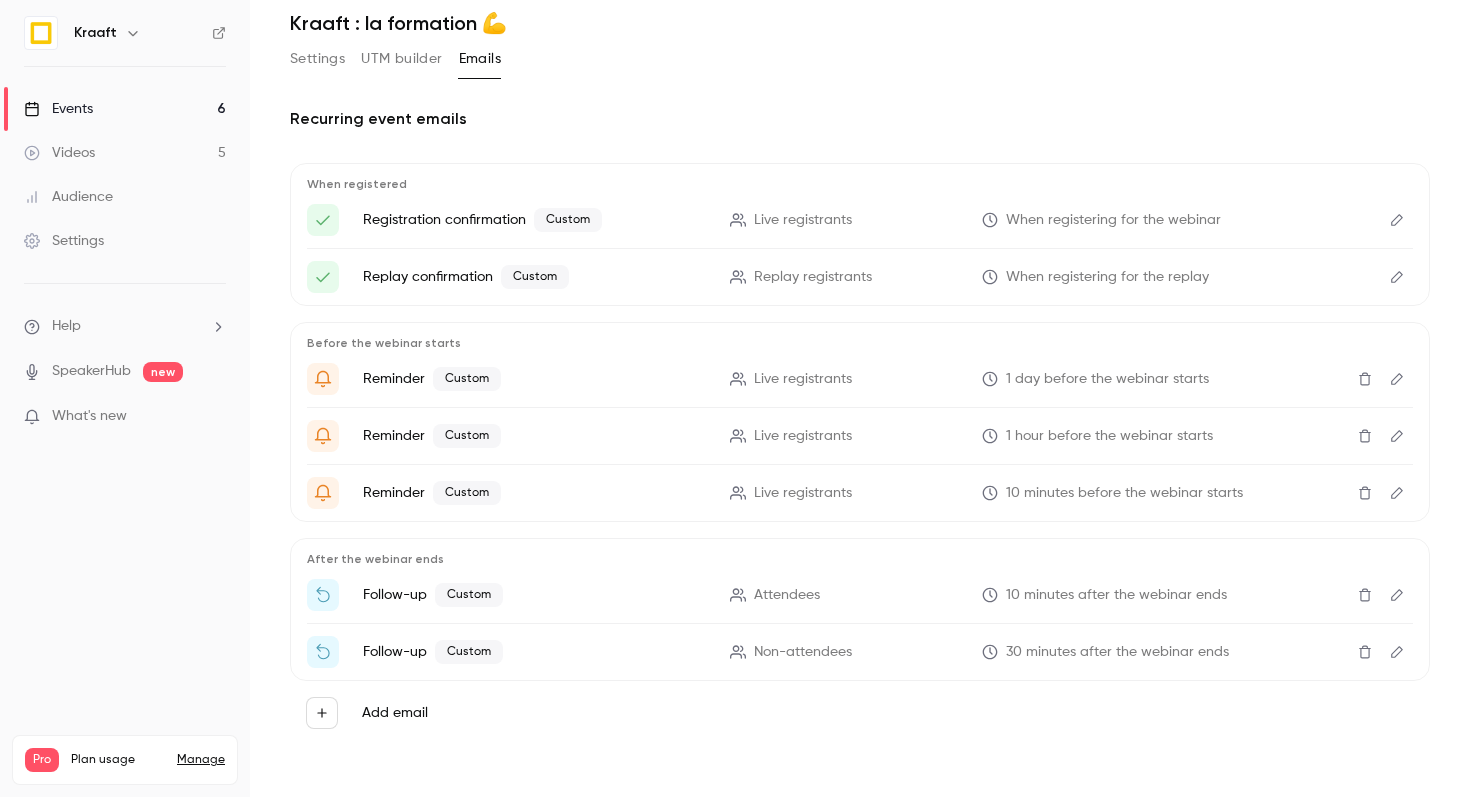 click 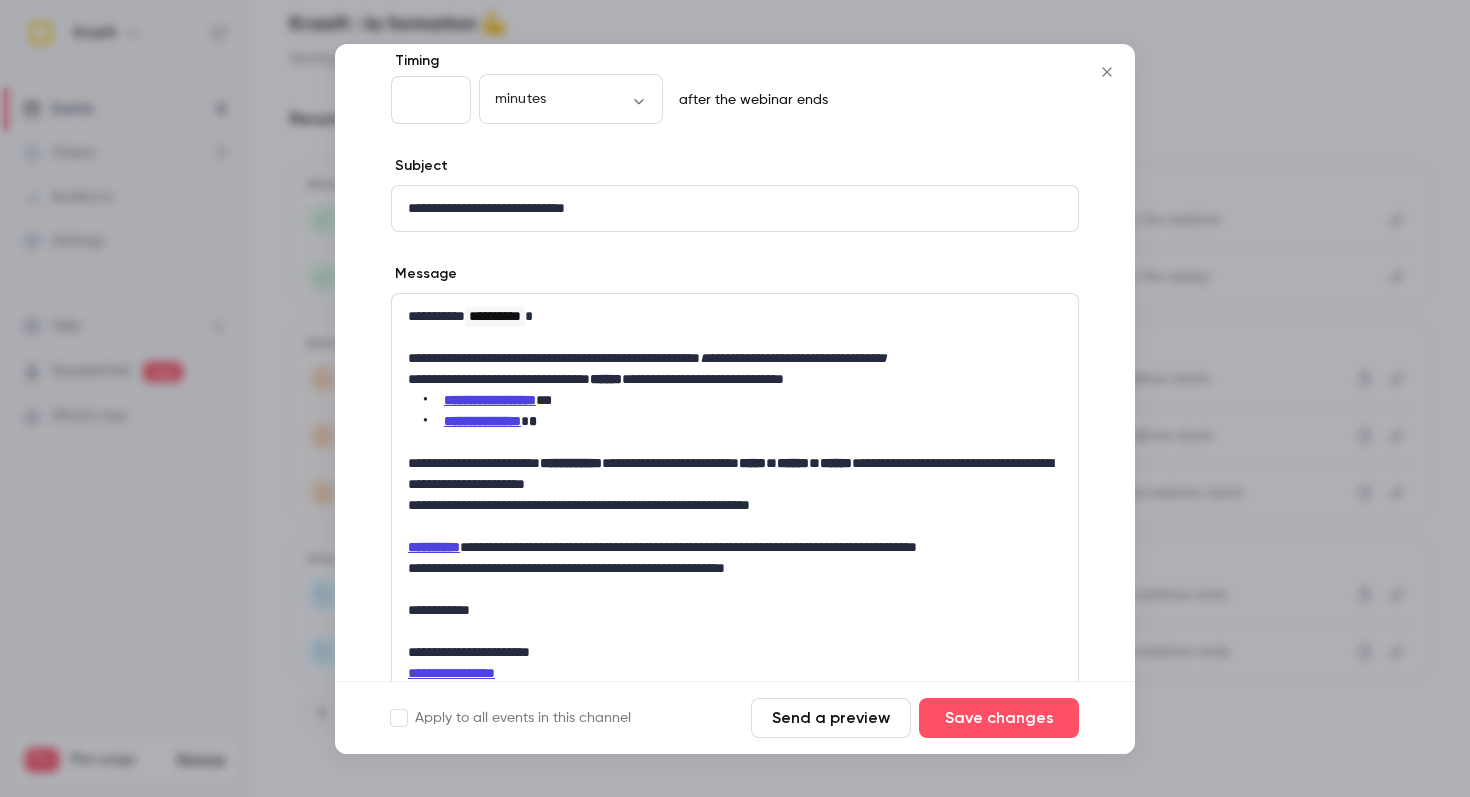 scroll, scrollTop: 238, scrollLeft: 0, axis: vertical 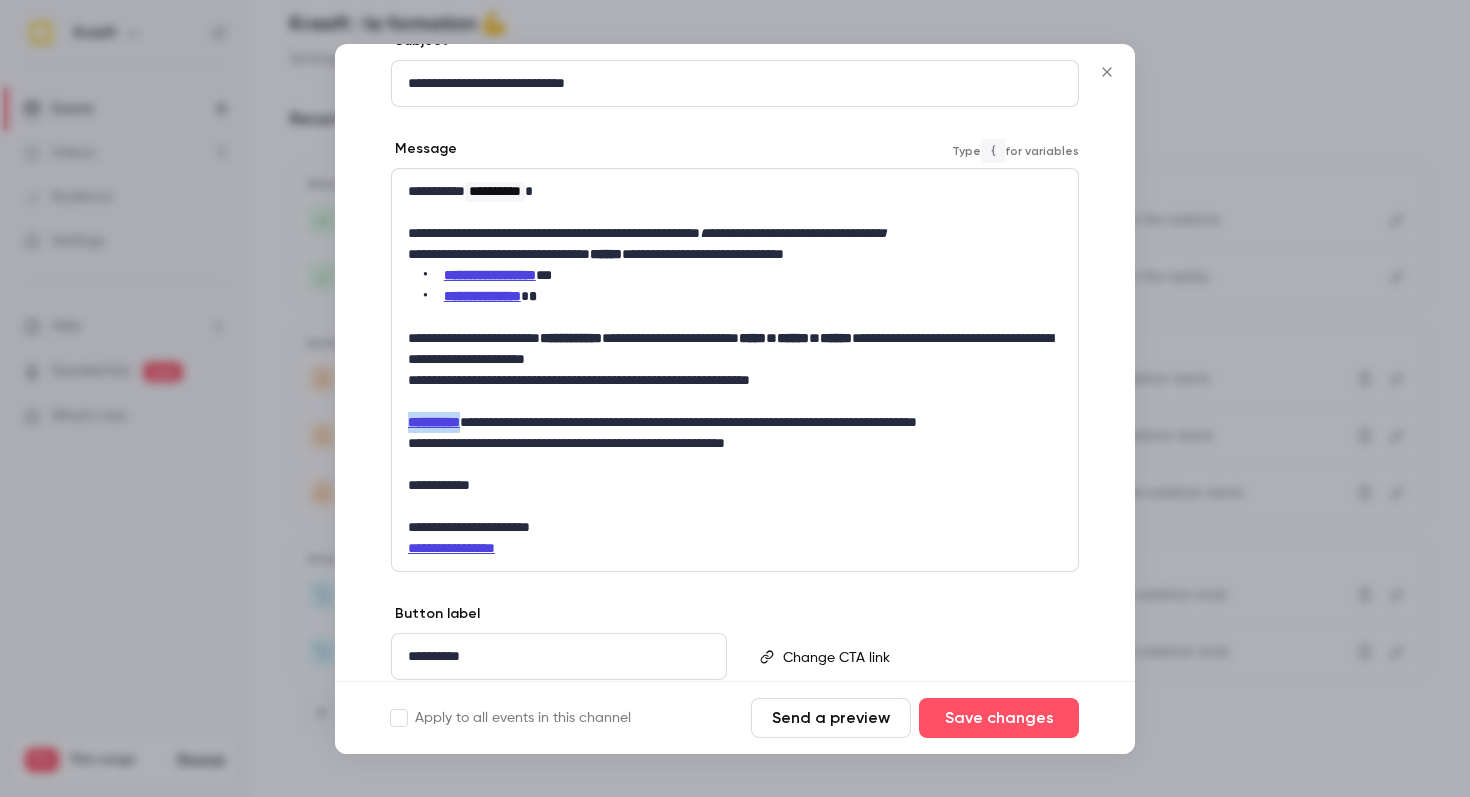drag, startPoint x: 466, startPoint y: 425, endPoint x: 412, endPoint y: 425, distance: 54 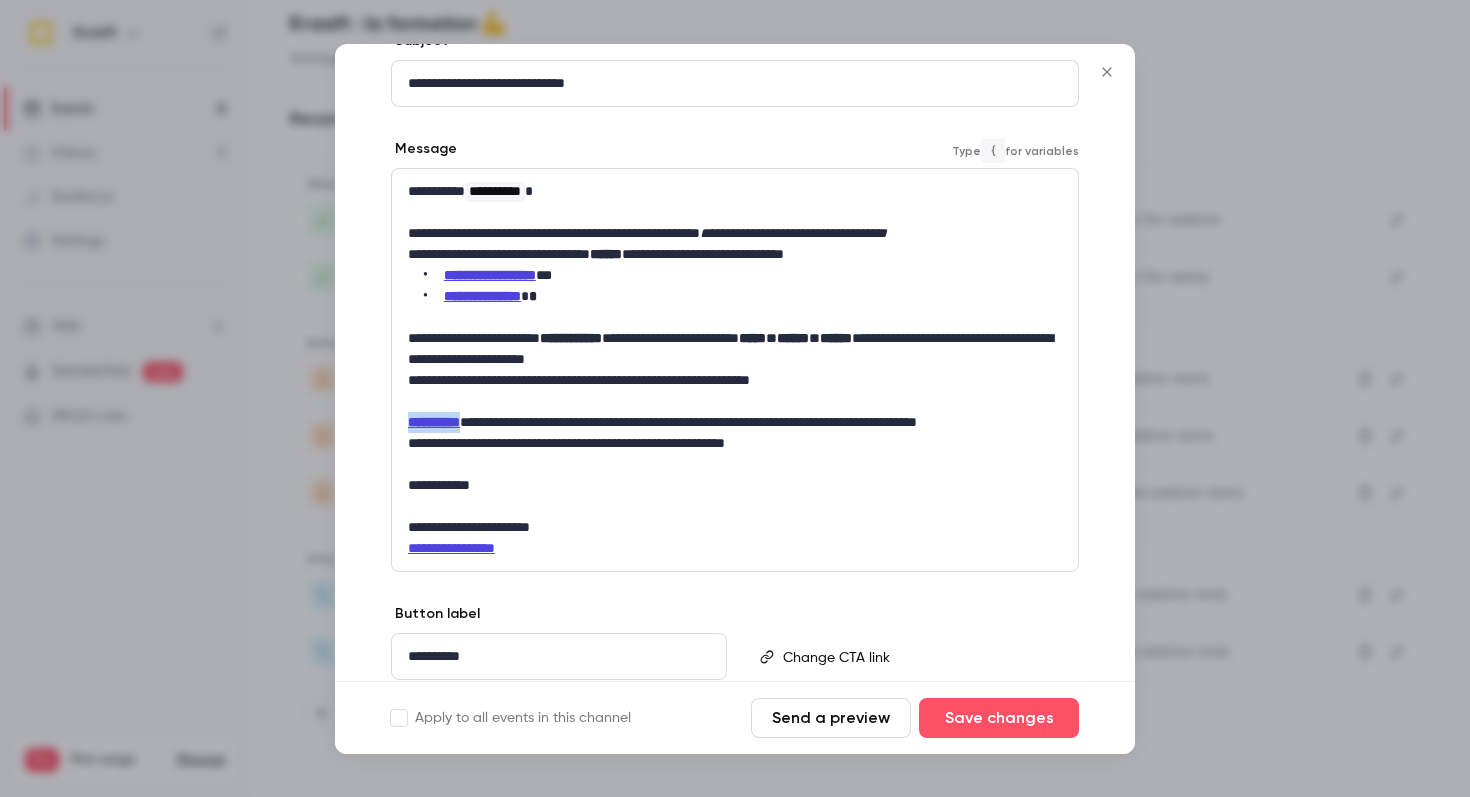 click on "**********" at bounding box center (735, 422) 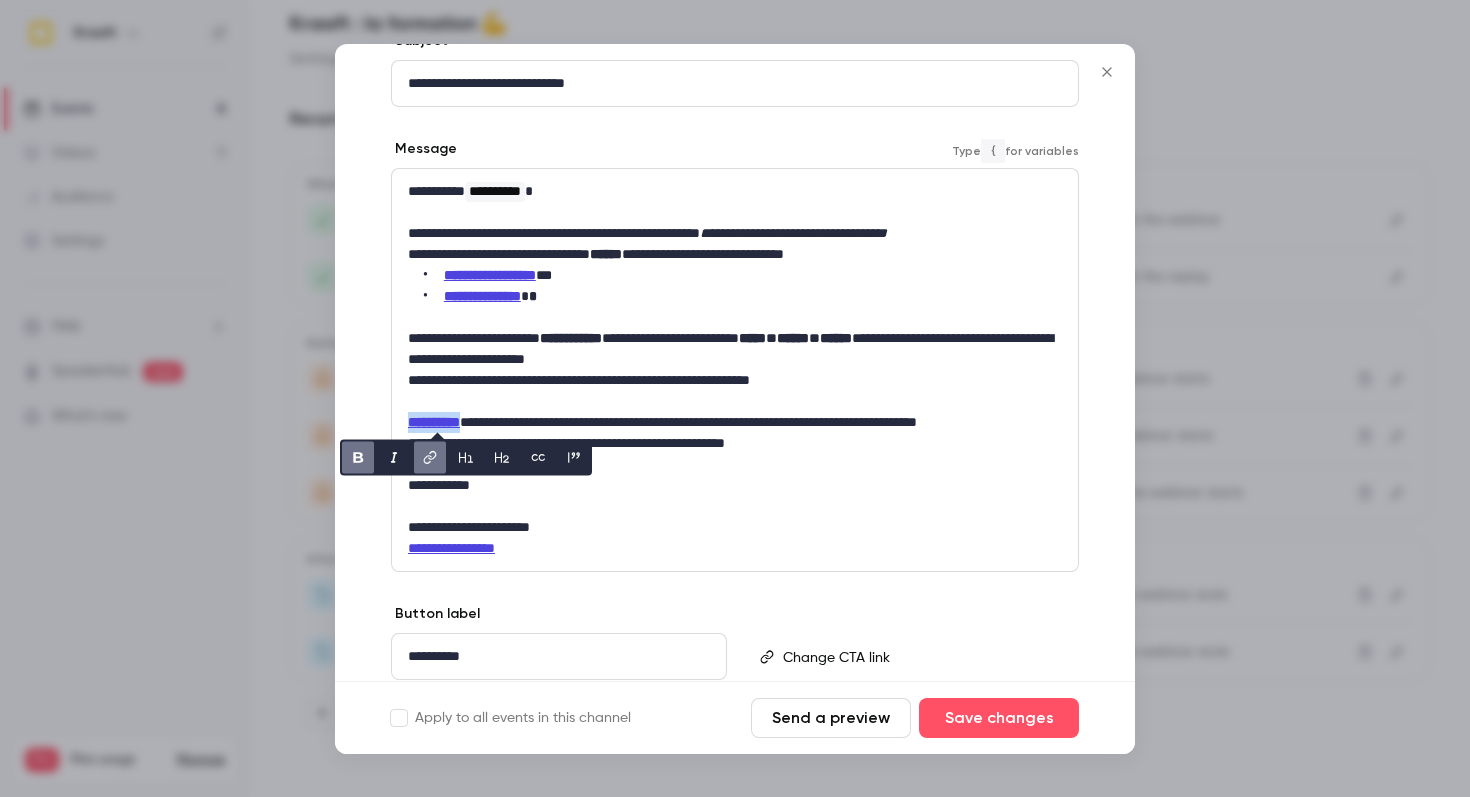 click 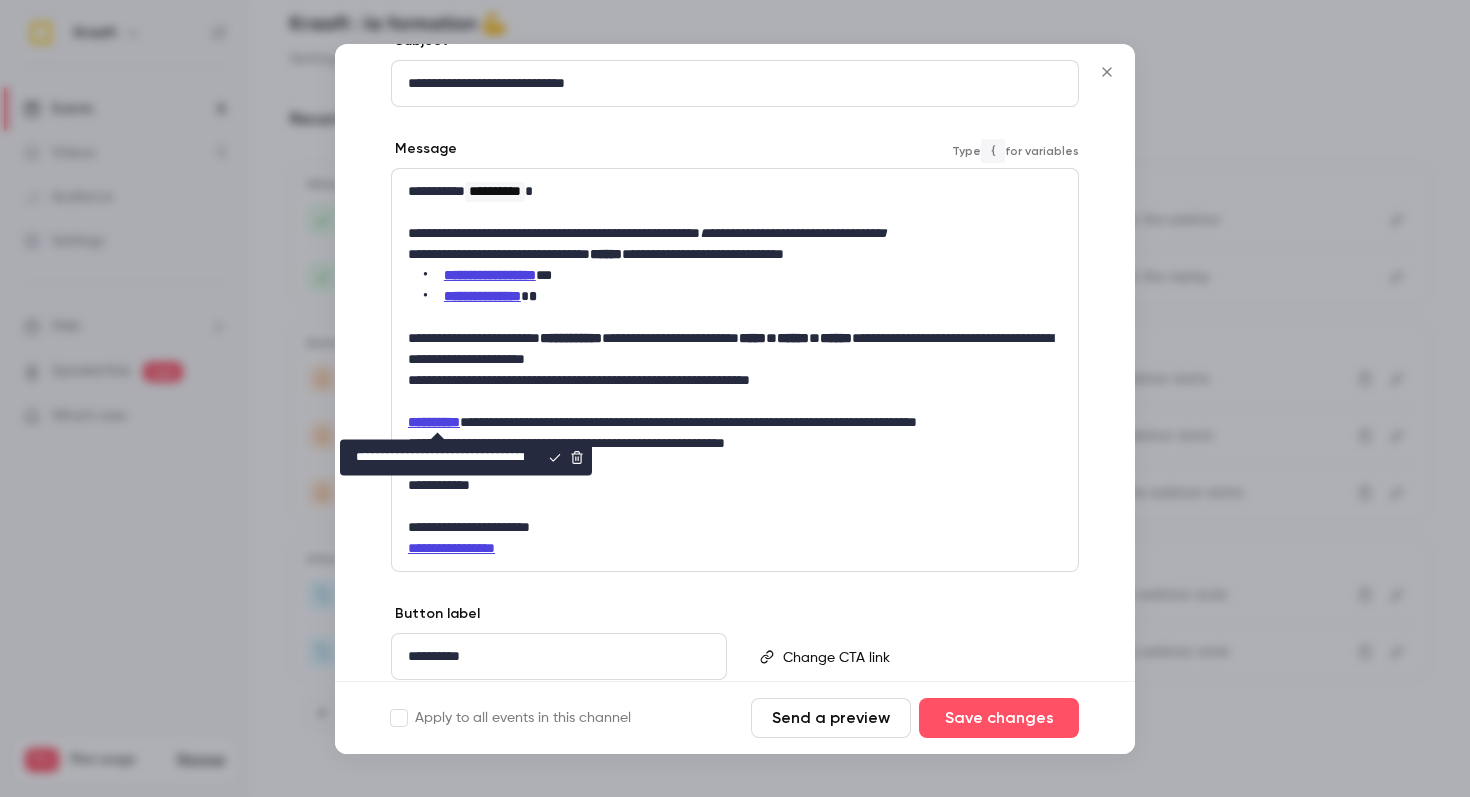 scroll, scrollTop: 0, scrollLeft: 84, axis: horizontal 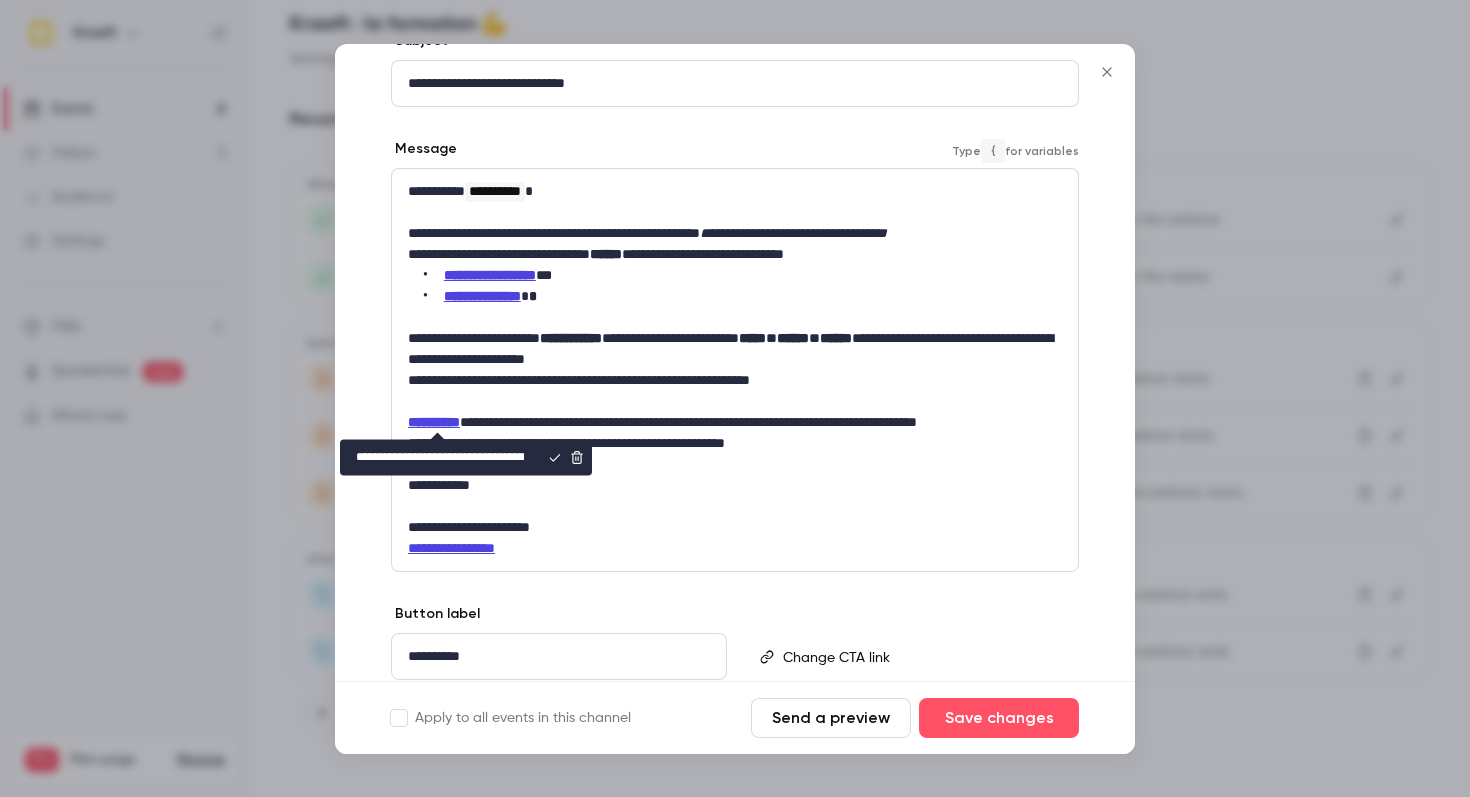 drag, startPoint x: 523, startPoint y: 455, endPoint x: 299, endPoint y: 455, distance: 224 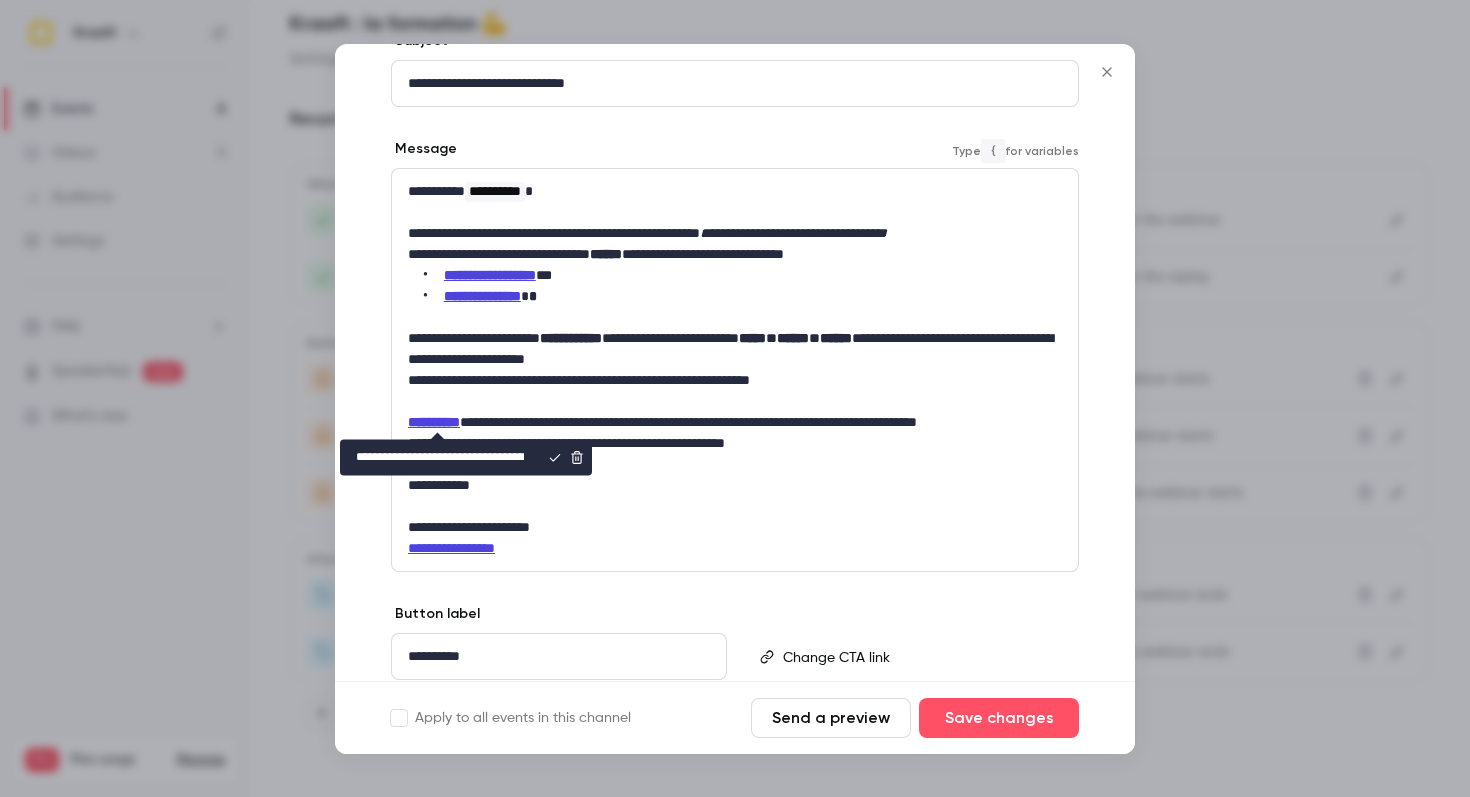 scroll, scrollTop: 0, scrollLeft: 707, axis: horizontal 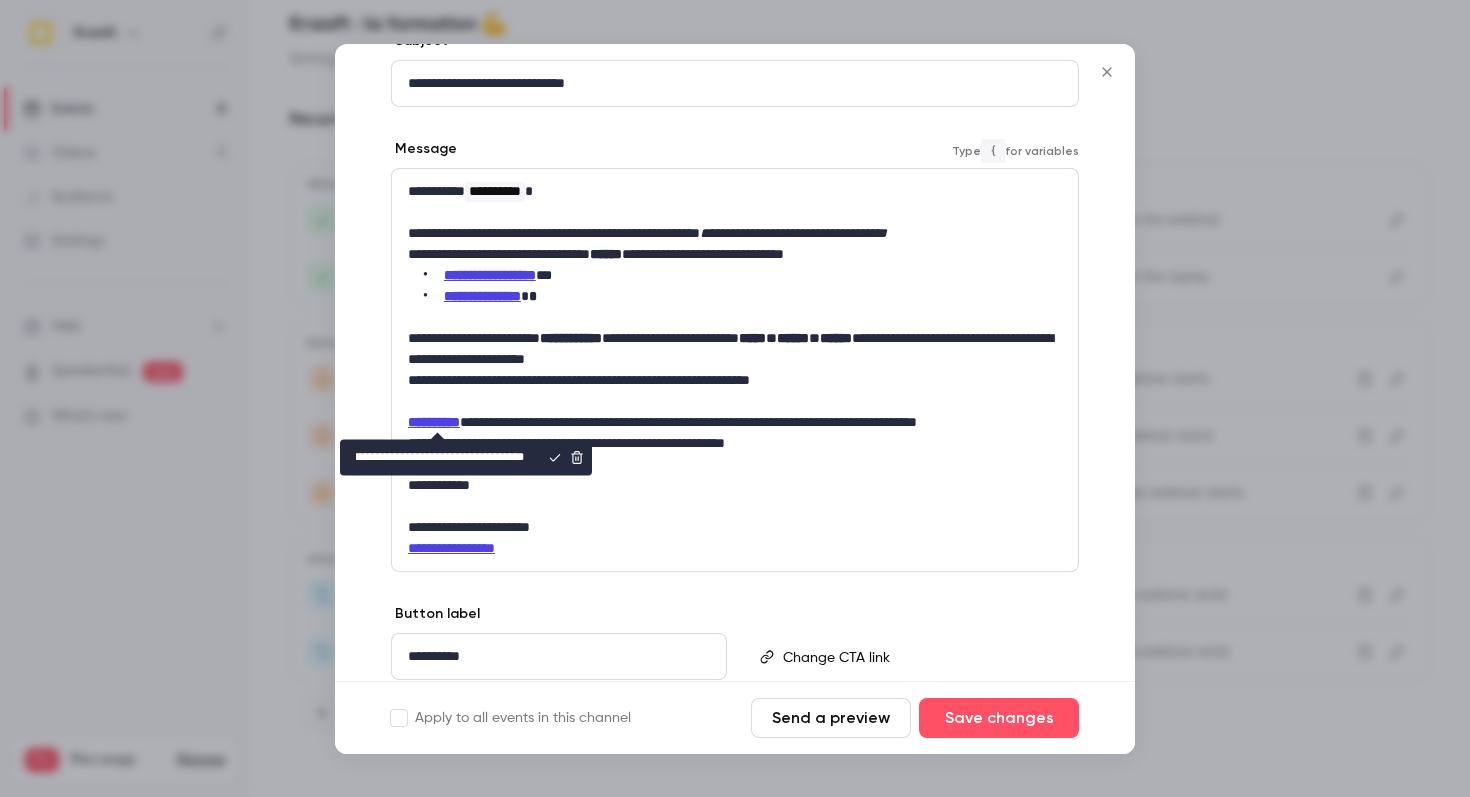 type on "**********" 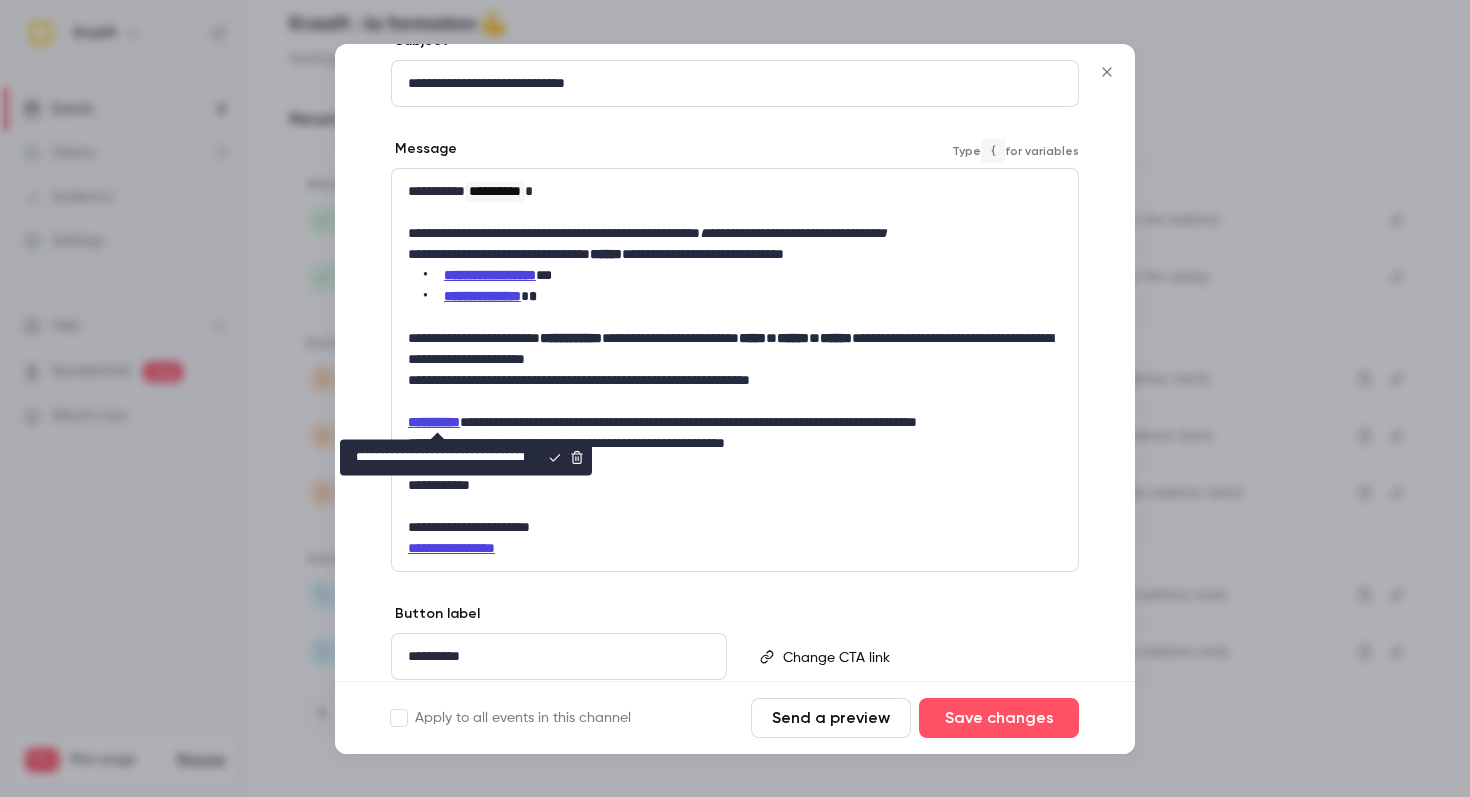 click 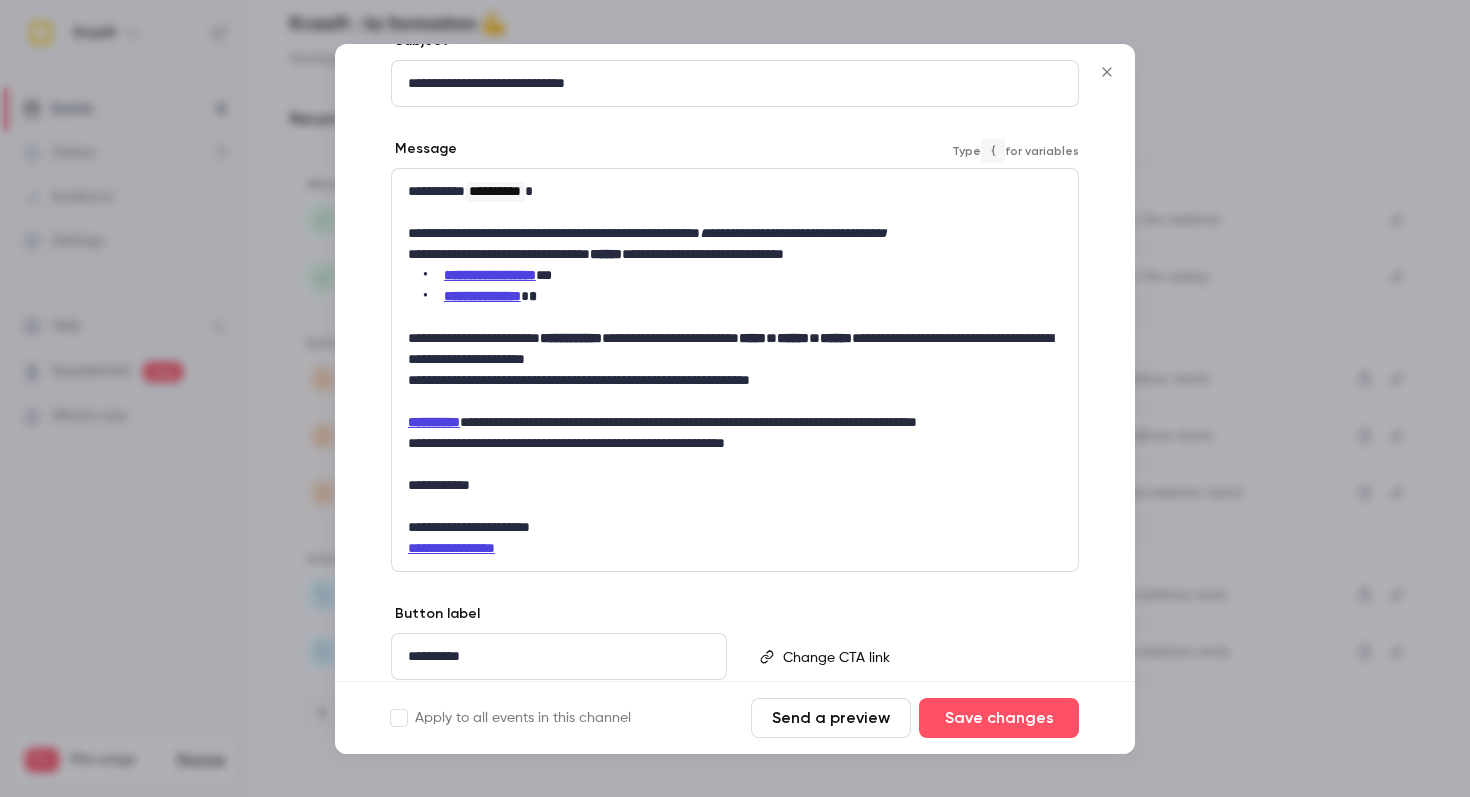 click at bounding box center (735, 506) 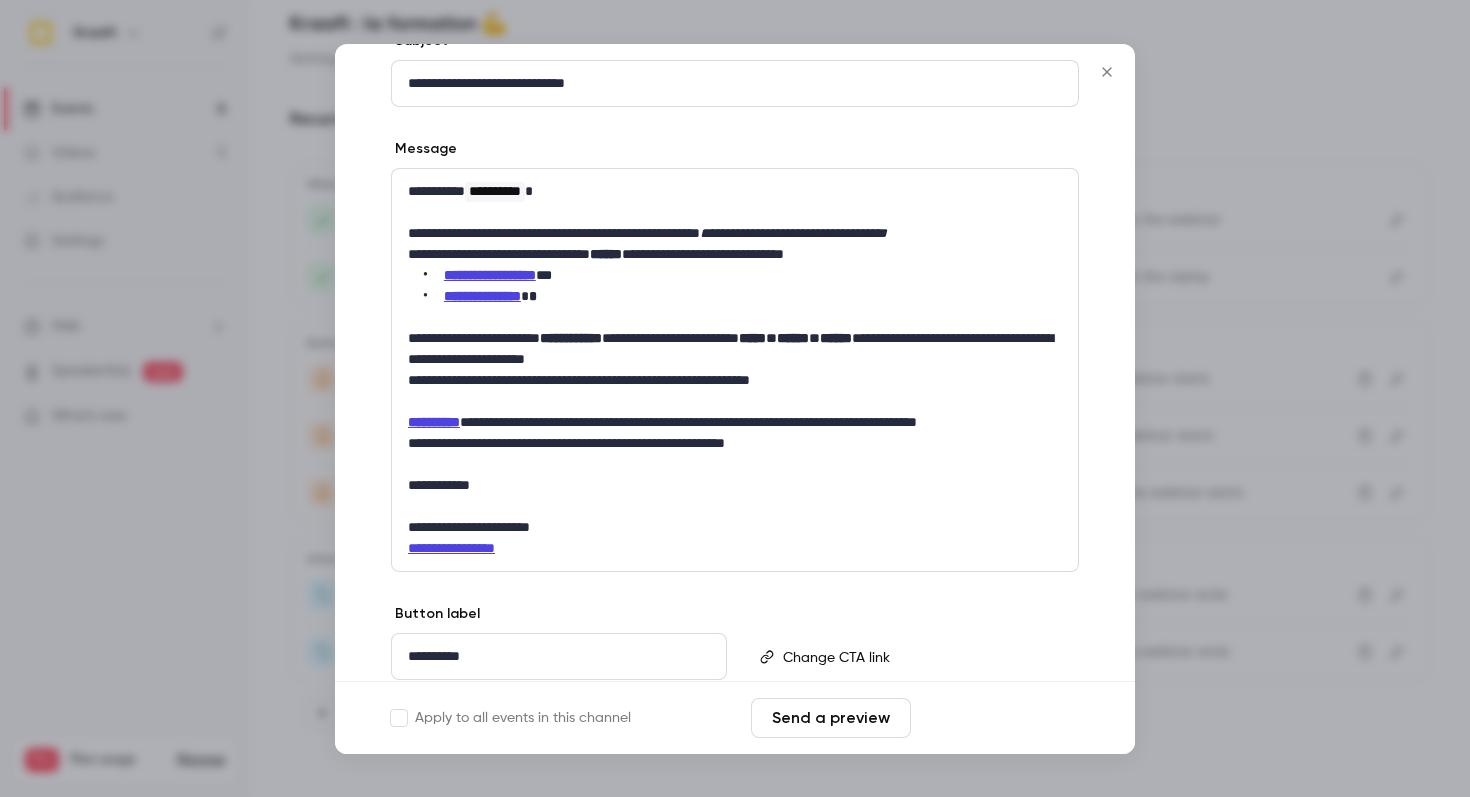 click on "Save changes" at bounding box center [999, 718] 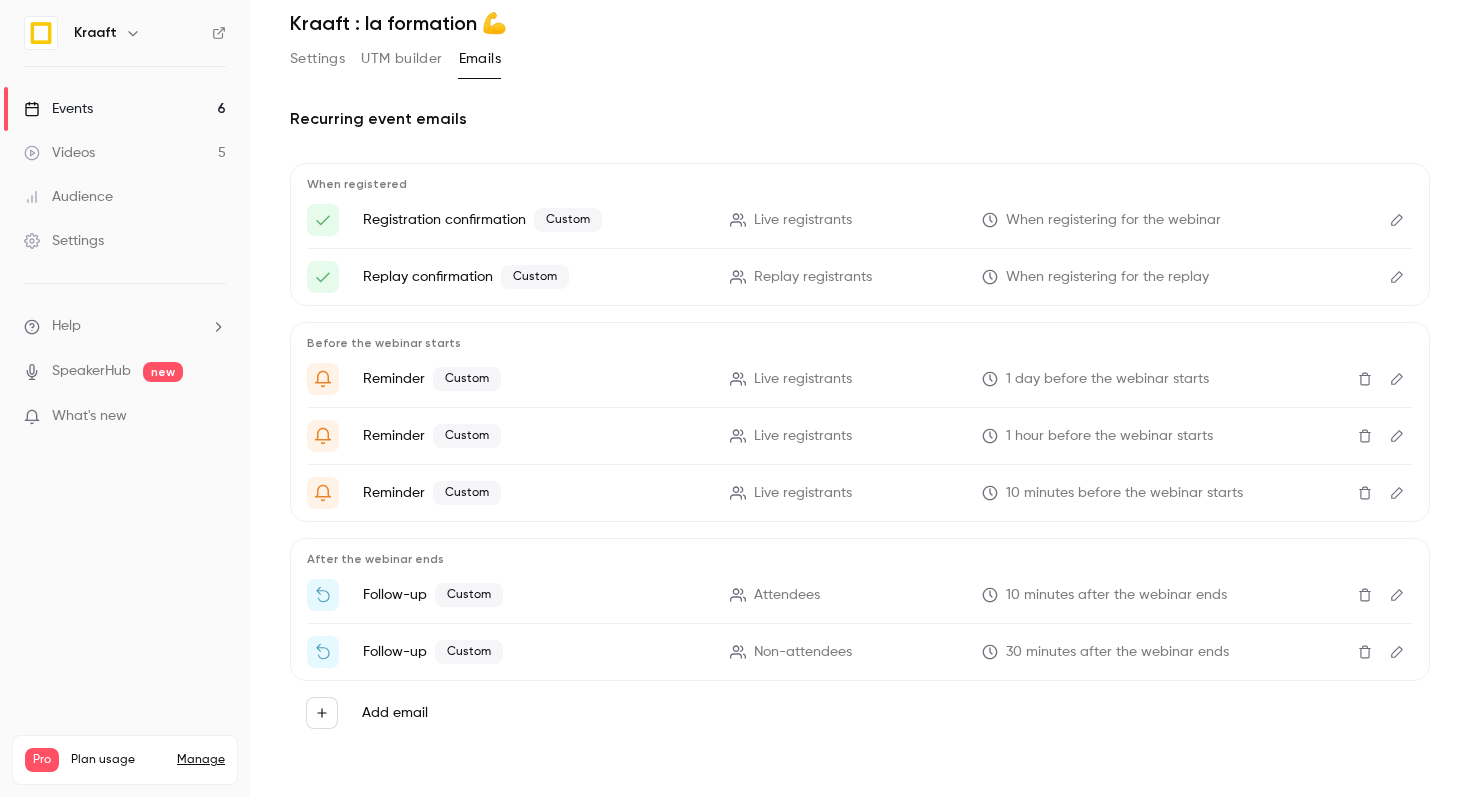 scroll, scrollTop: 0, scrollLeft: 0, axis: both 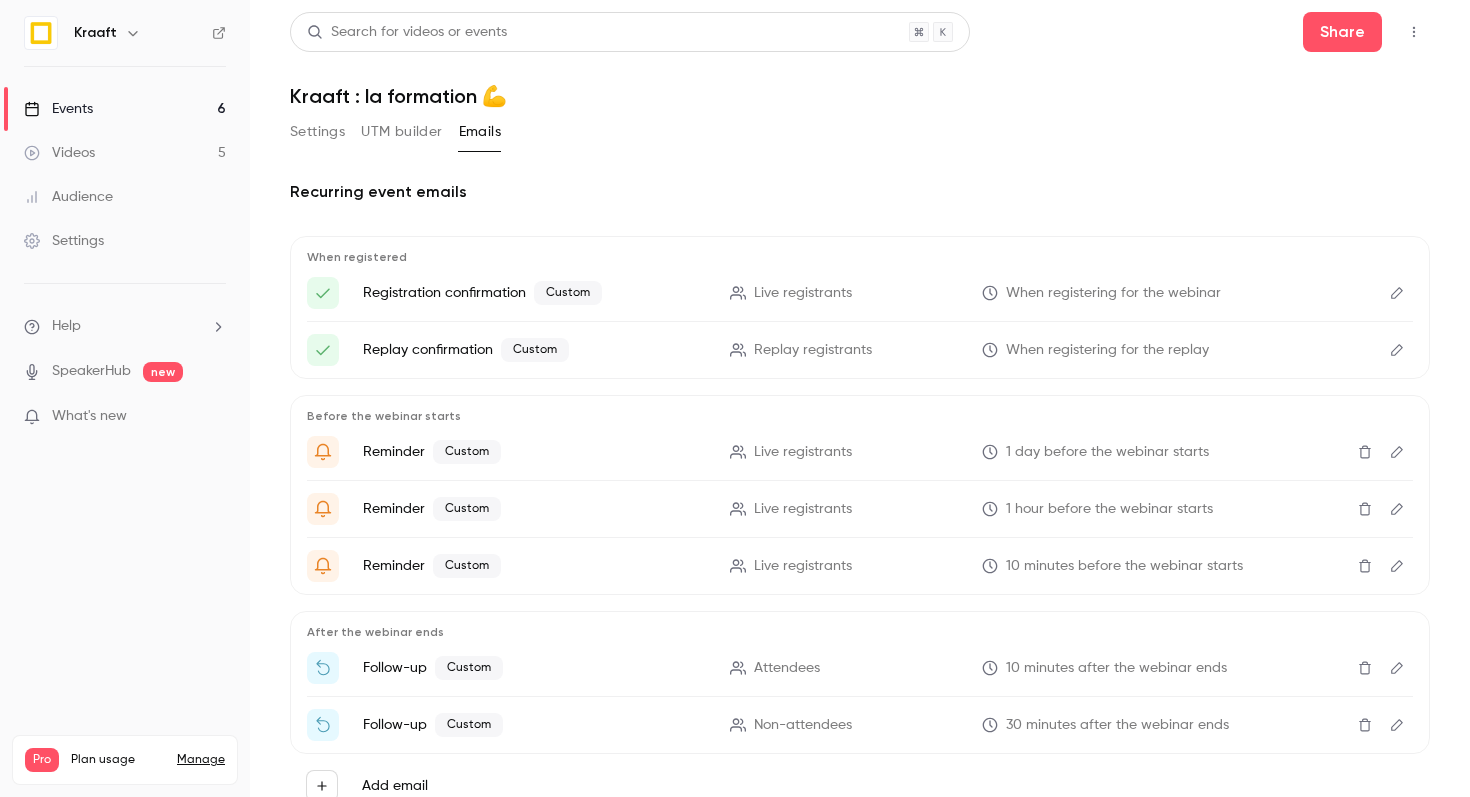 click on "Settings" at bounding box center [317, 132] 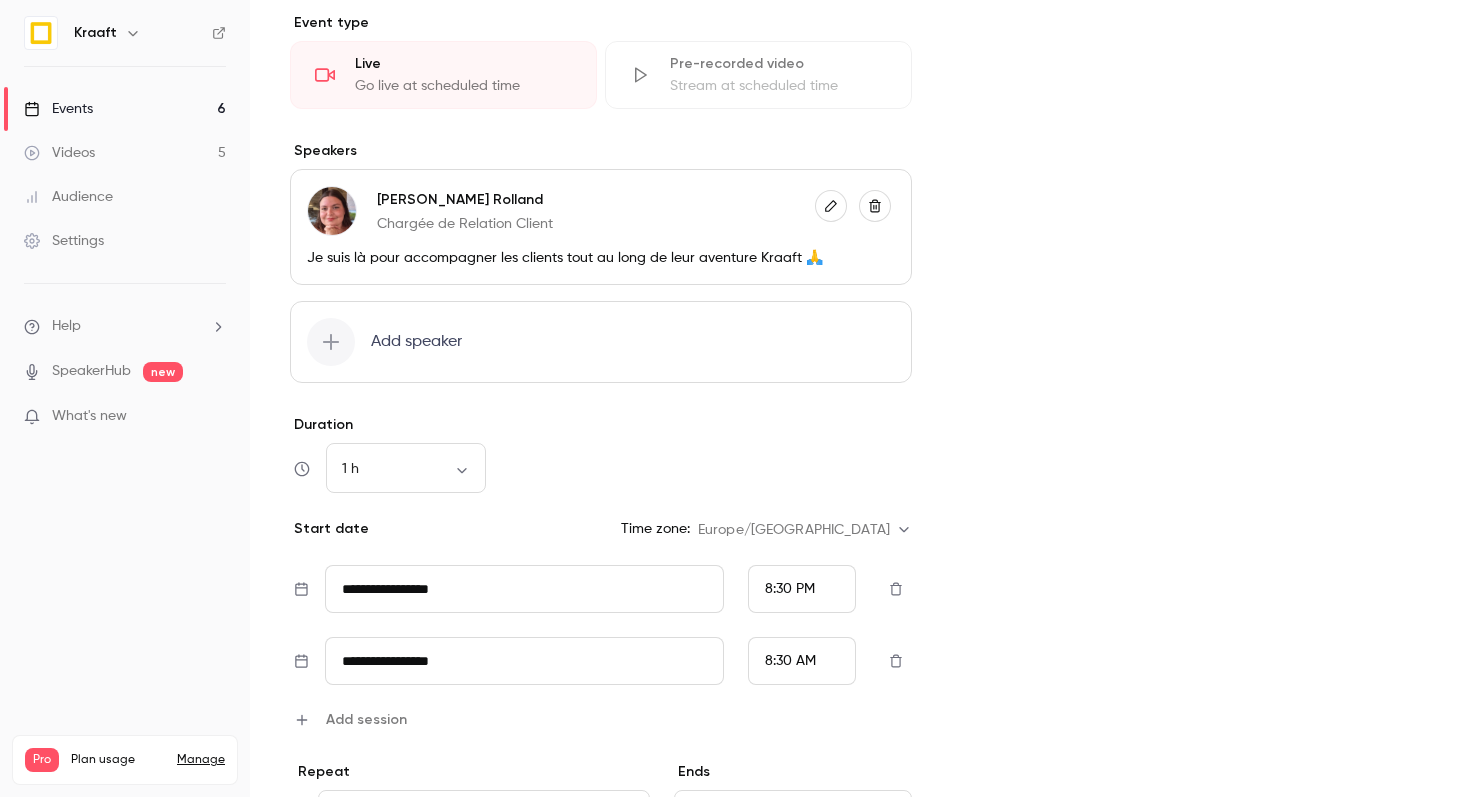 scroll, scrollTop: 548, scrollLeft: 0, axis: vertical 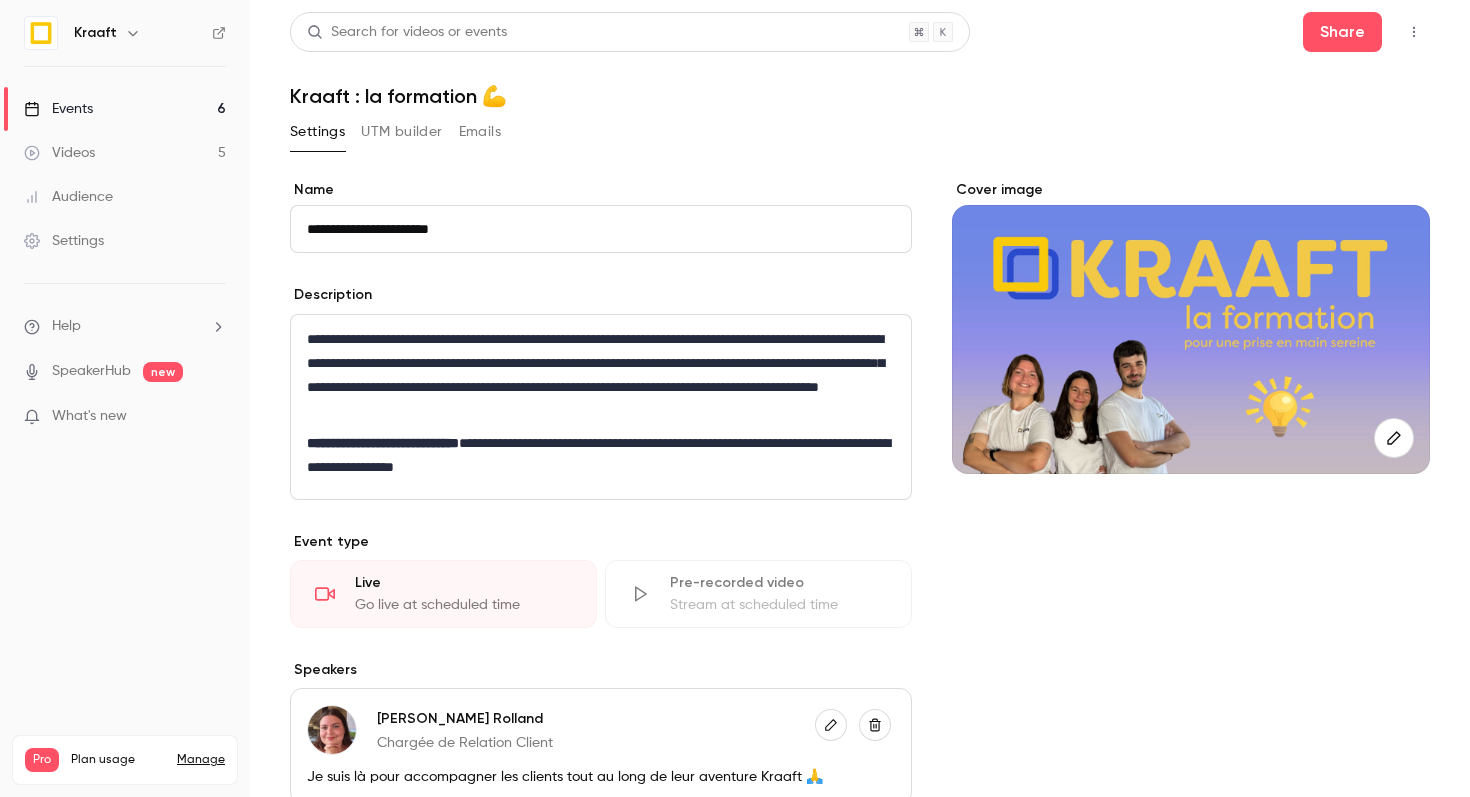 click on "UTM builder" at bounding box center (401, 132) 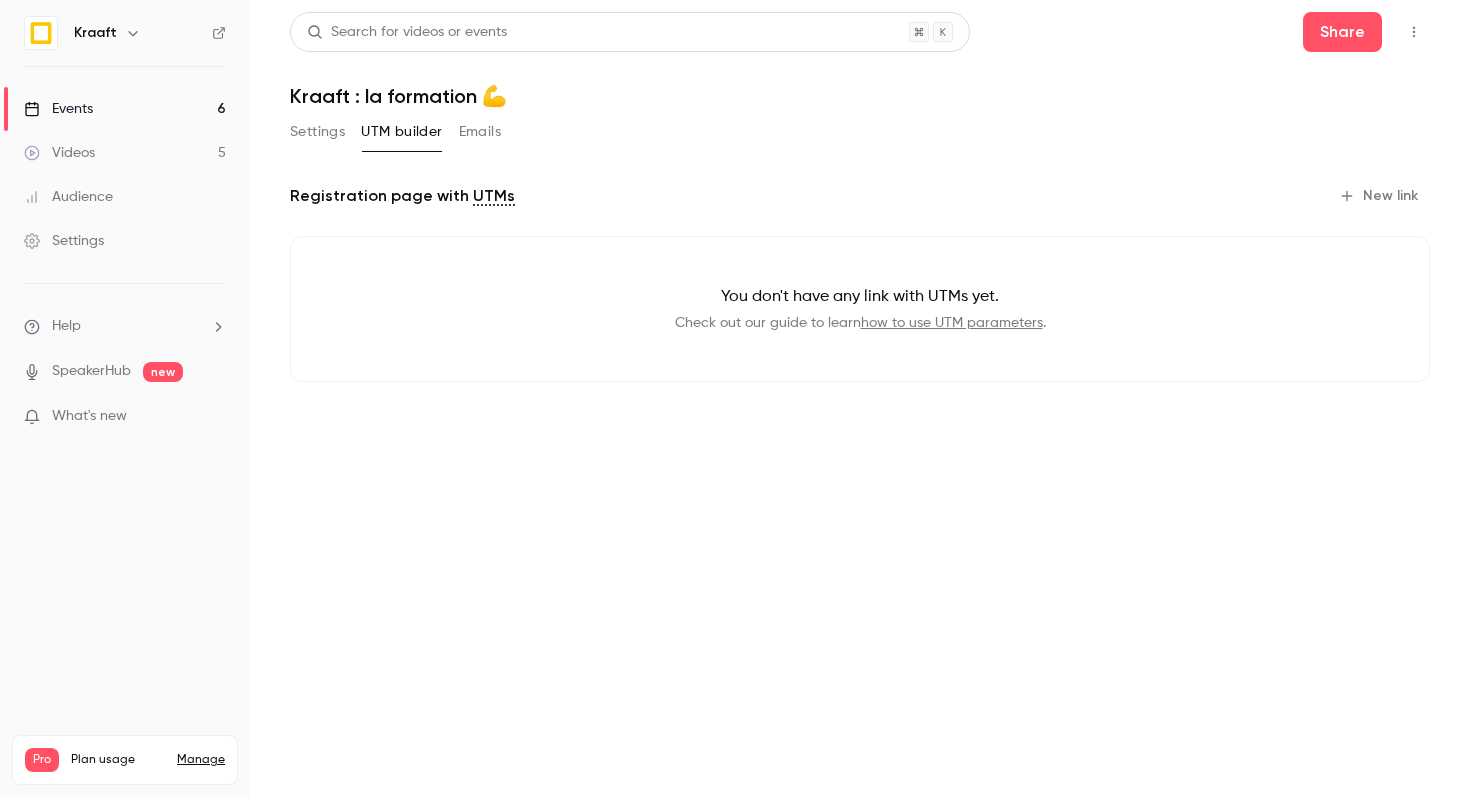 click on "Emails" at bounding box center (480, 132) 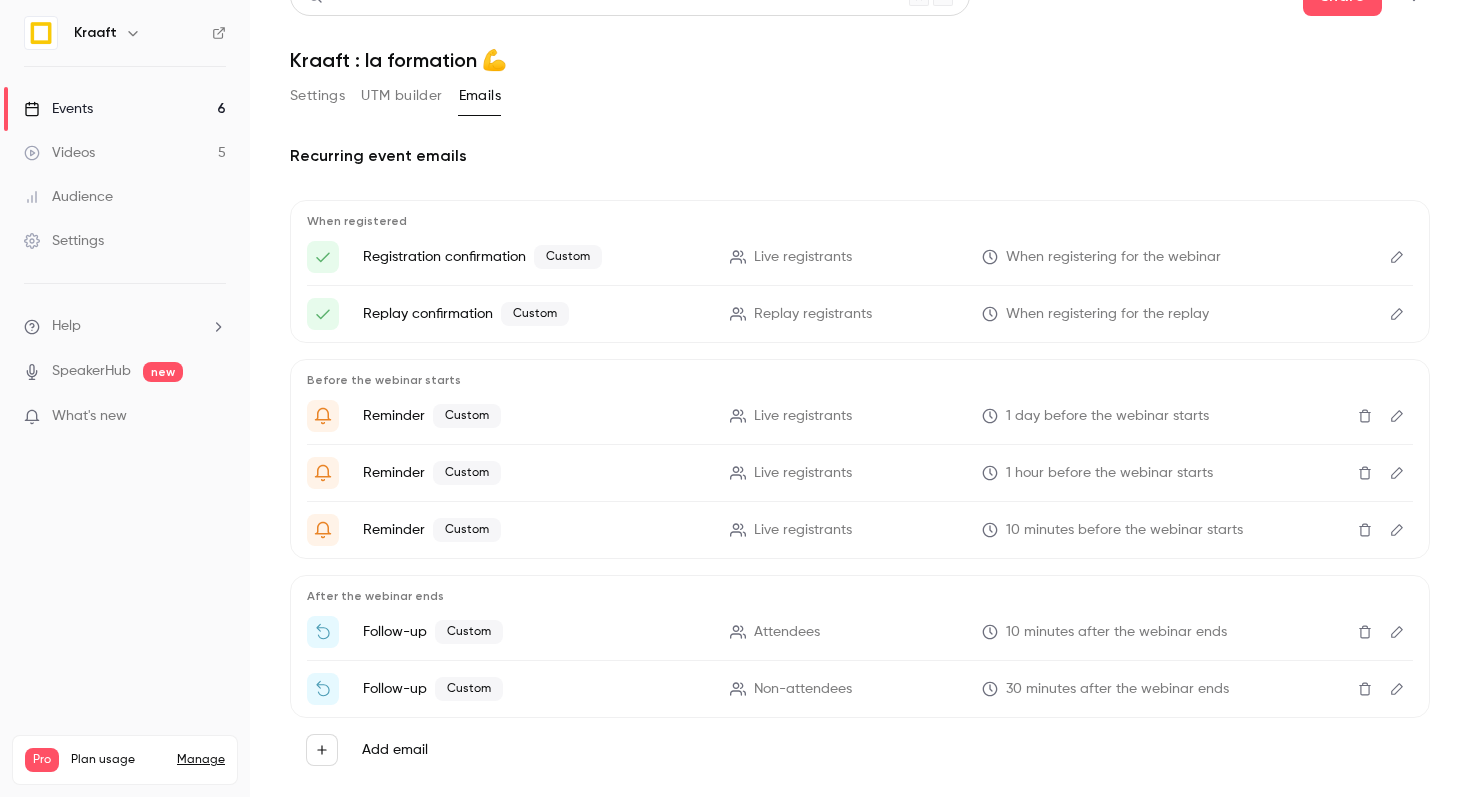 scroll, scrollTop: 2, scrollLeft: 0, axis: vertical 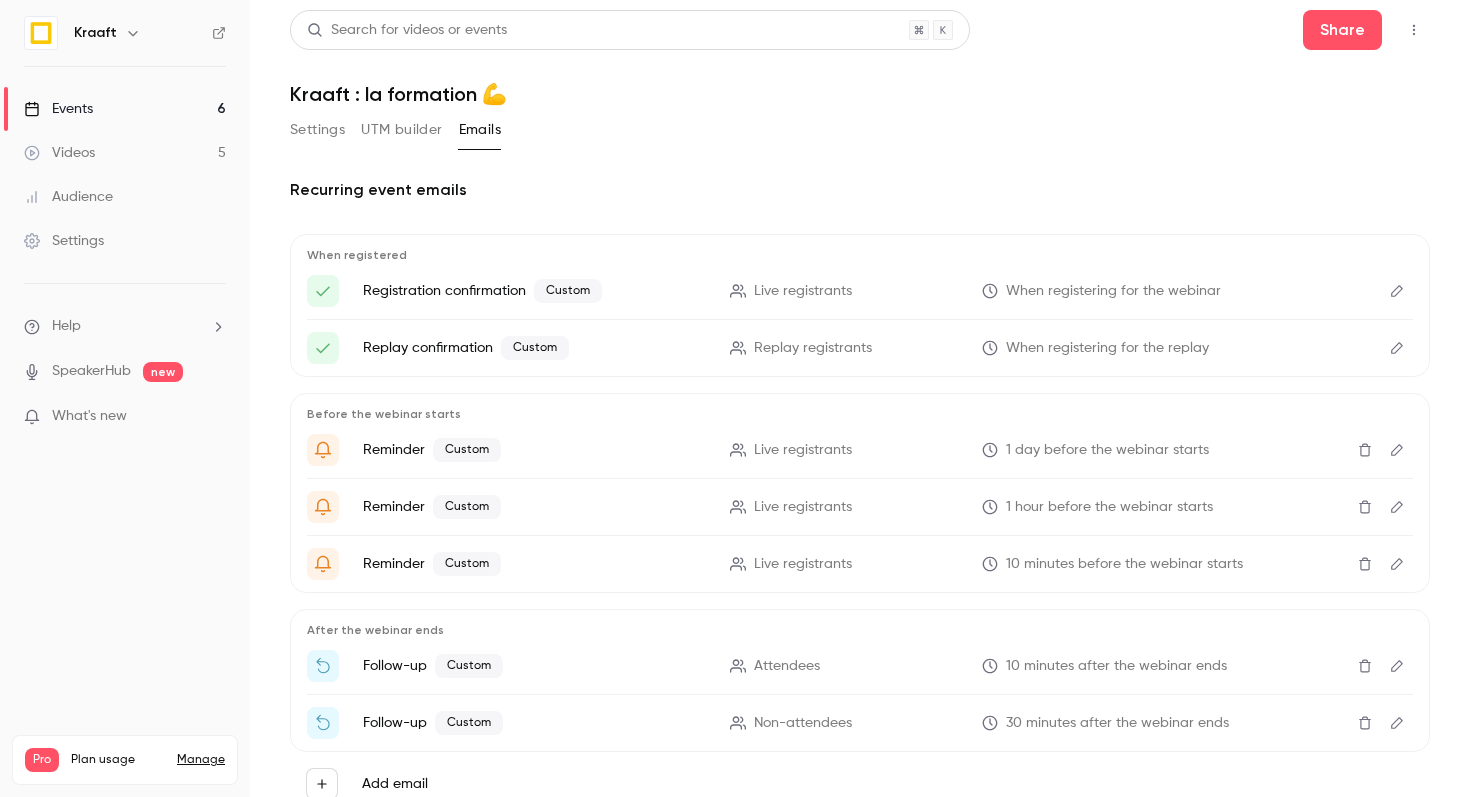 click on "Events 6" at bounding box center (125, 109) 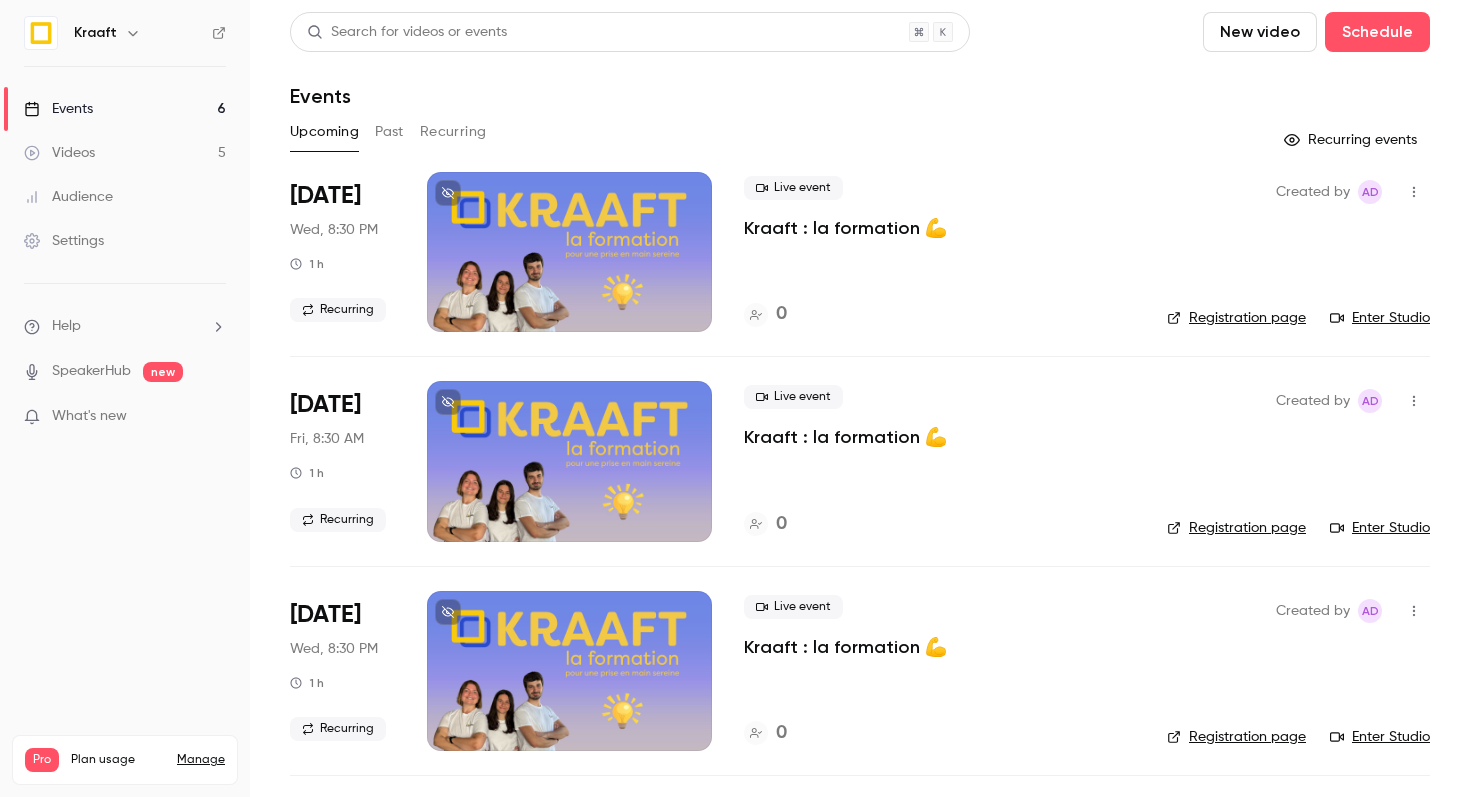 click on "Past" at bounding box center (389, 132) 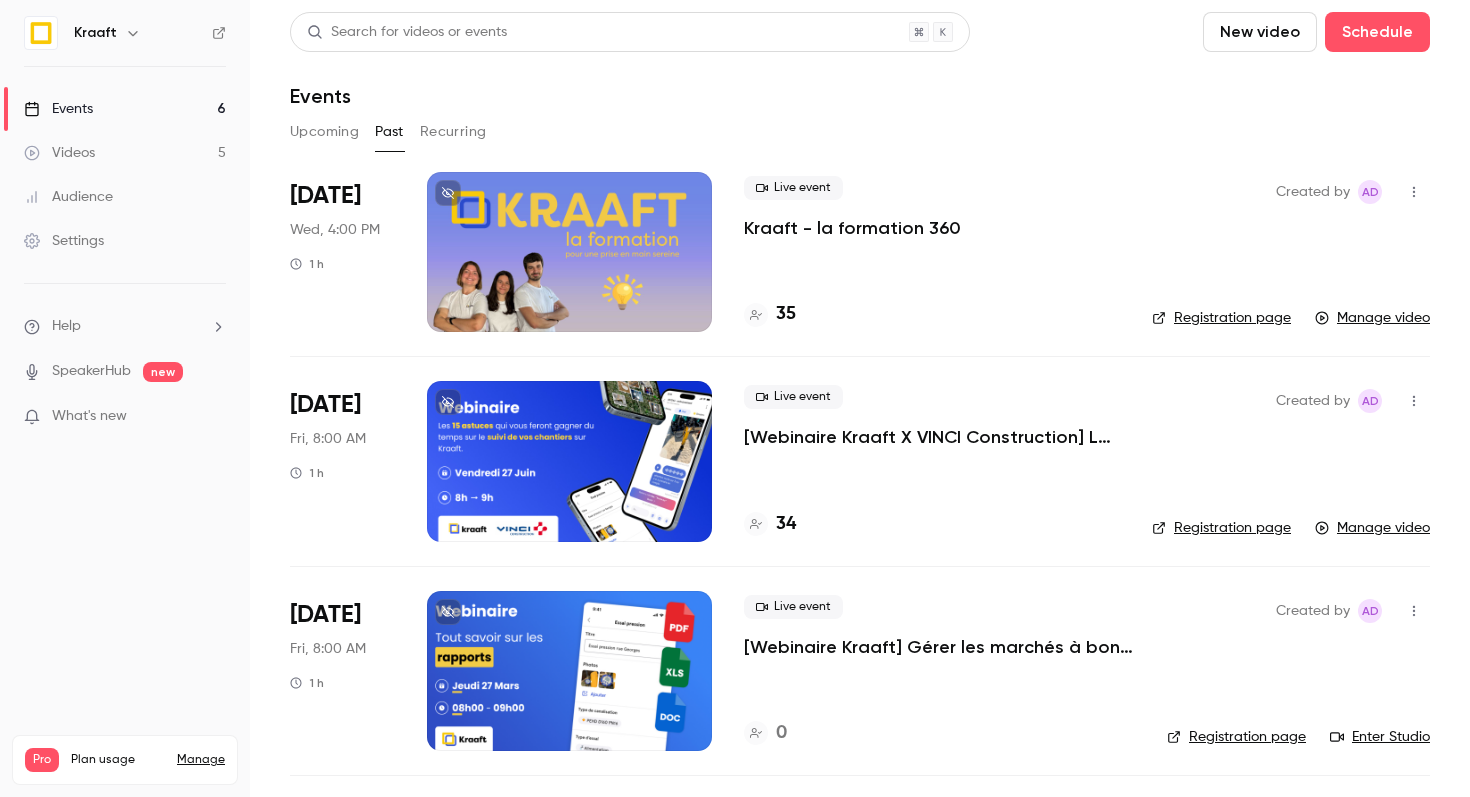 click on "Live event Kraaft - la formation 360 35" at bounding box center (932, 252) 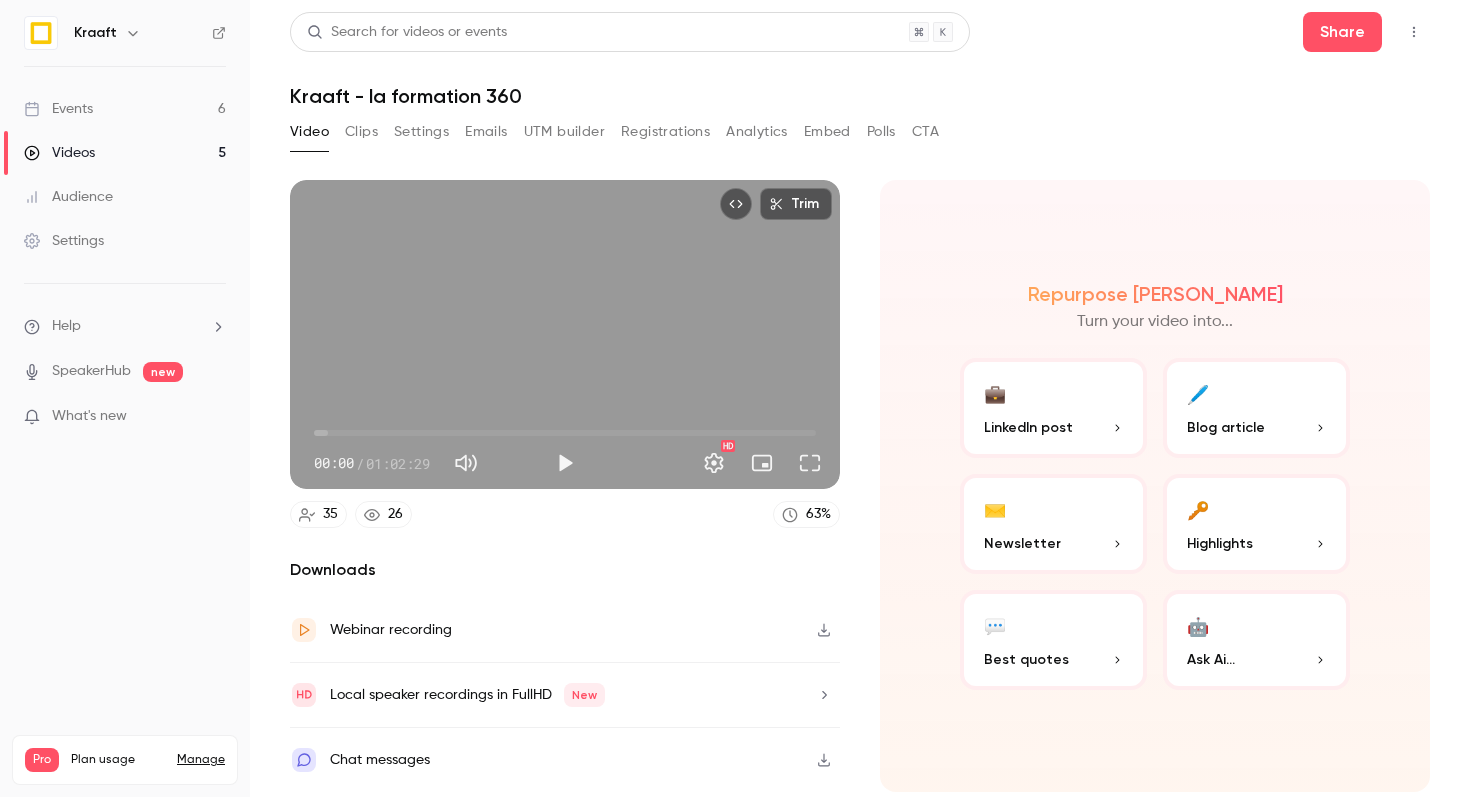 click on "26" at bounding box center (395, 514) 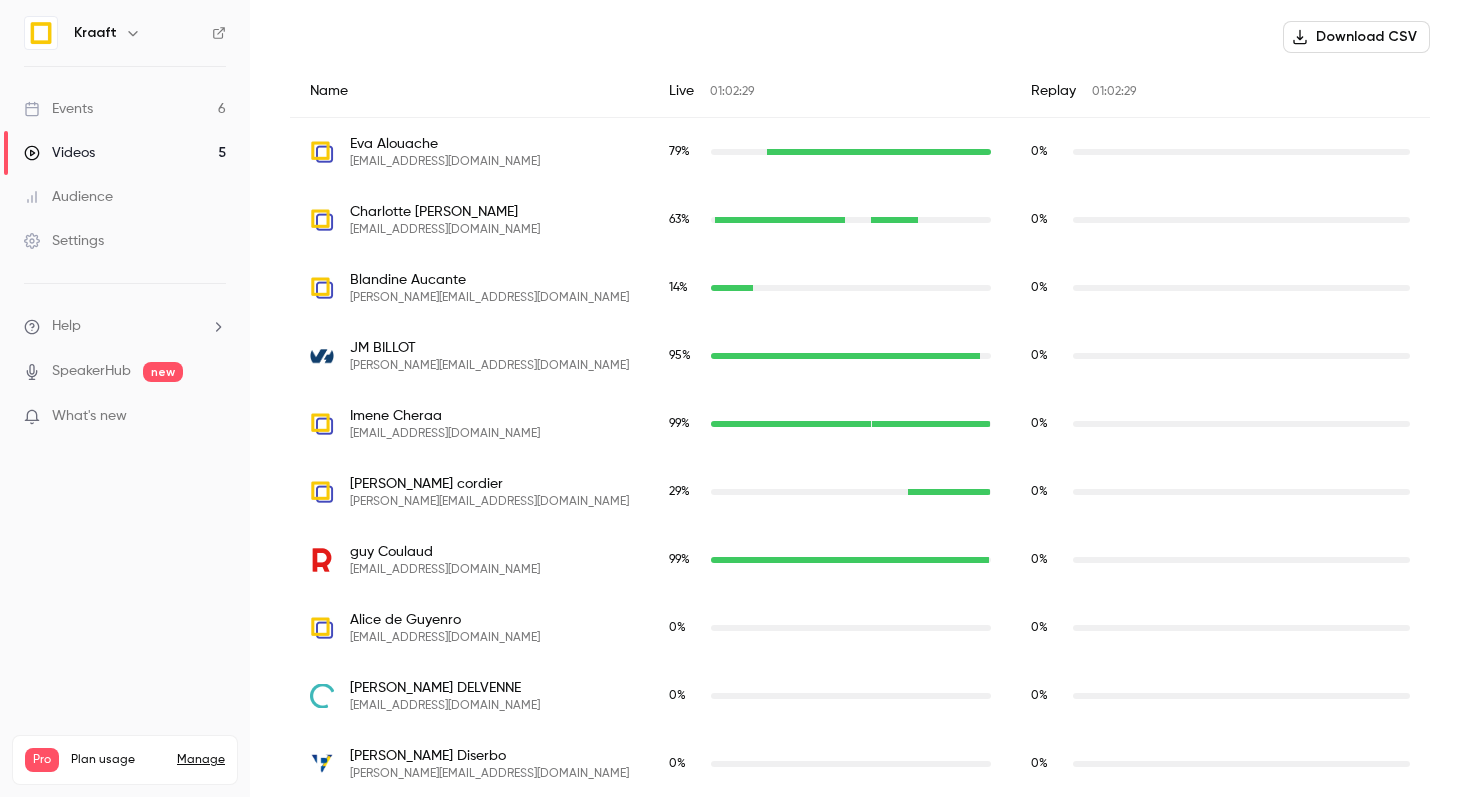 scroll, scrollTop: 708, scrollLeft: 0, axis: vertical 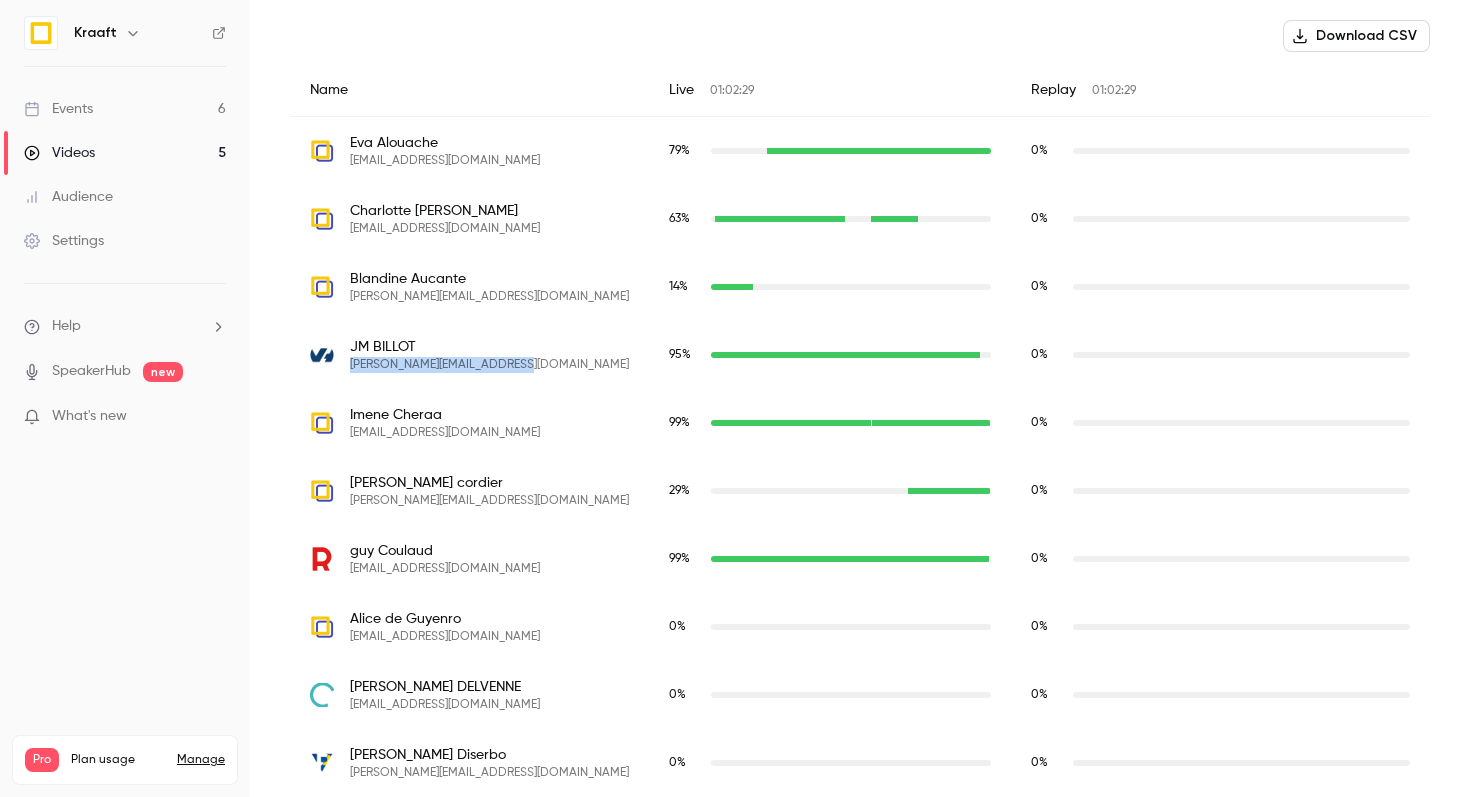 drag, startPoint x: 522, startPoint y: 369, endPoint x: 343, endPoint y: 369, distance: 179 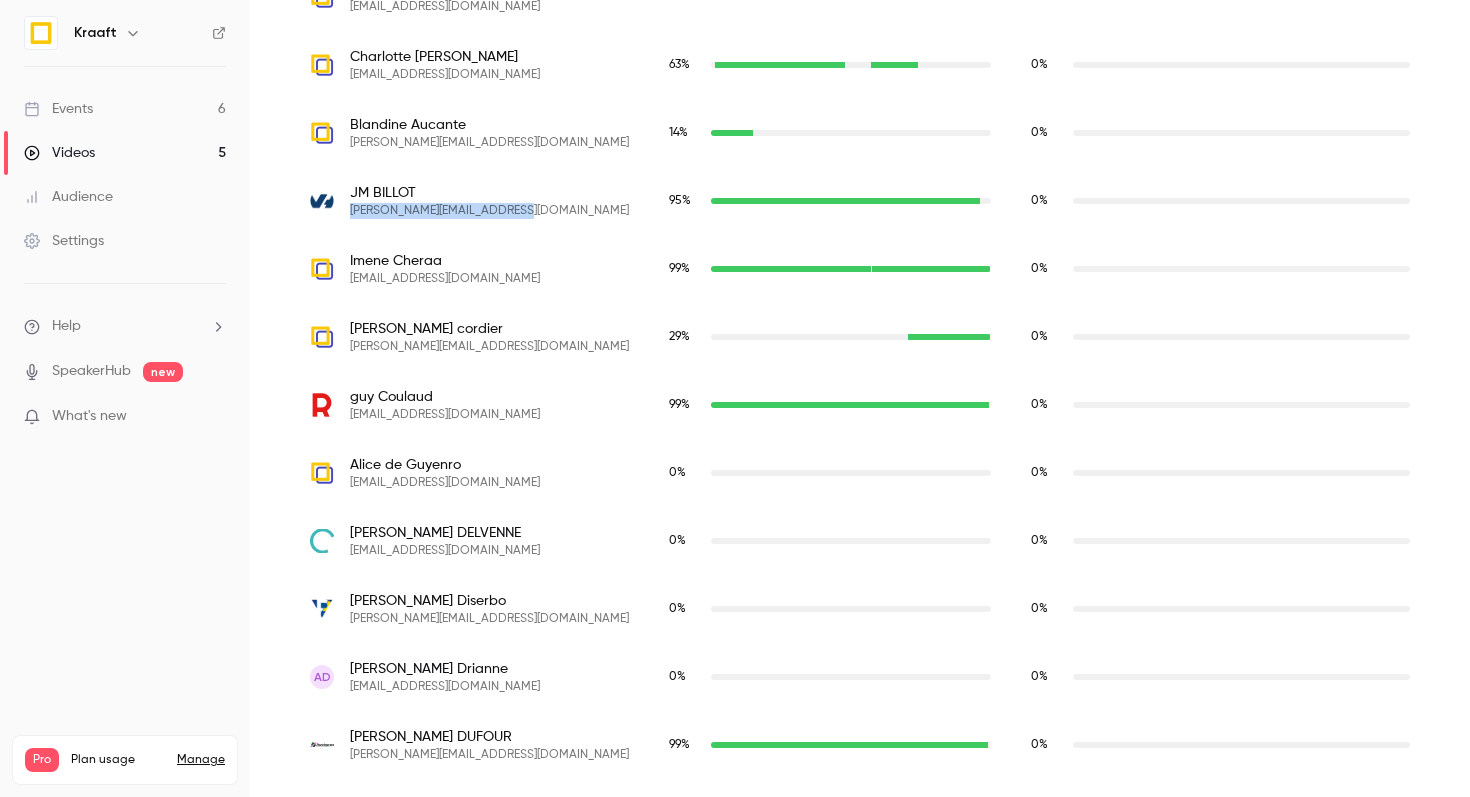 scroll, scrollTop: 909, scrollLeft: 0, axis: vertical 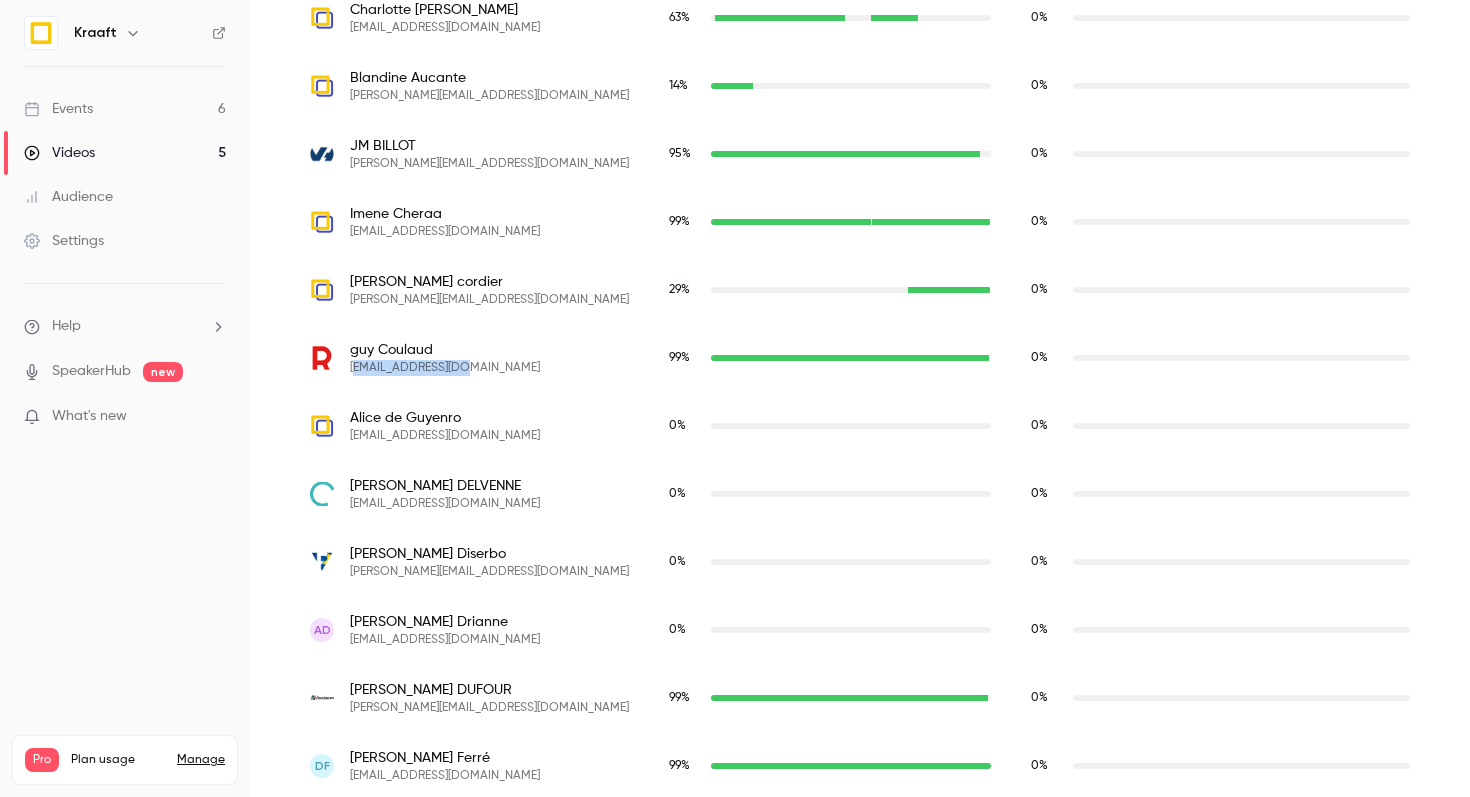 drag, startPoint x: 469, startPoint y: 368, endPoint x: 354, endPoint y: 368, distance: 115 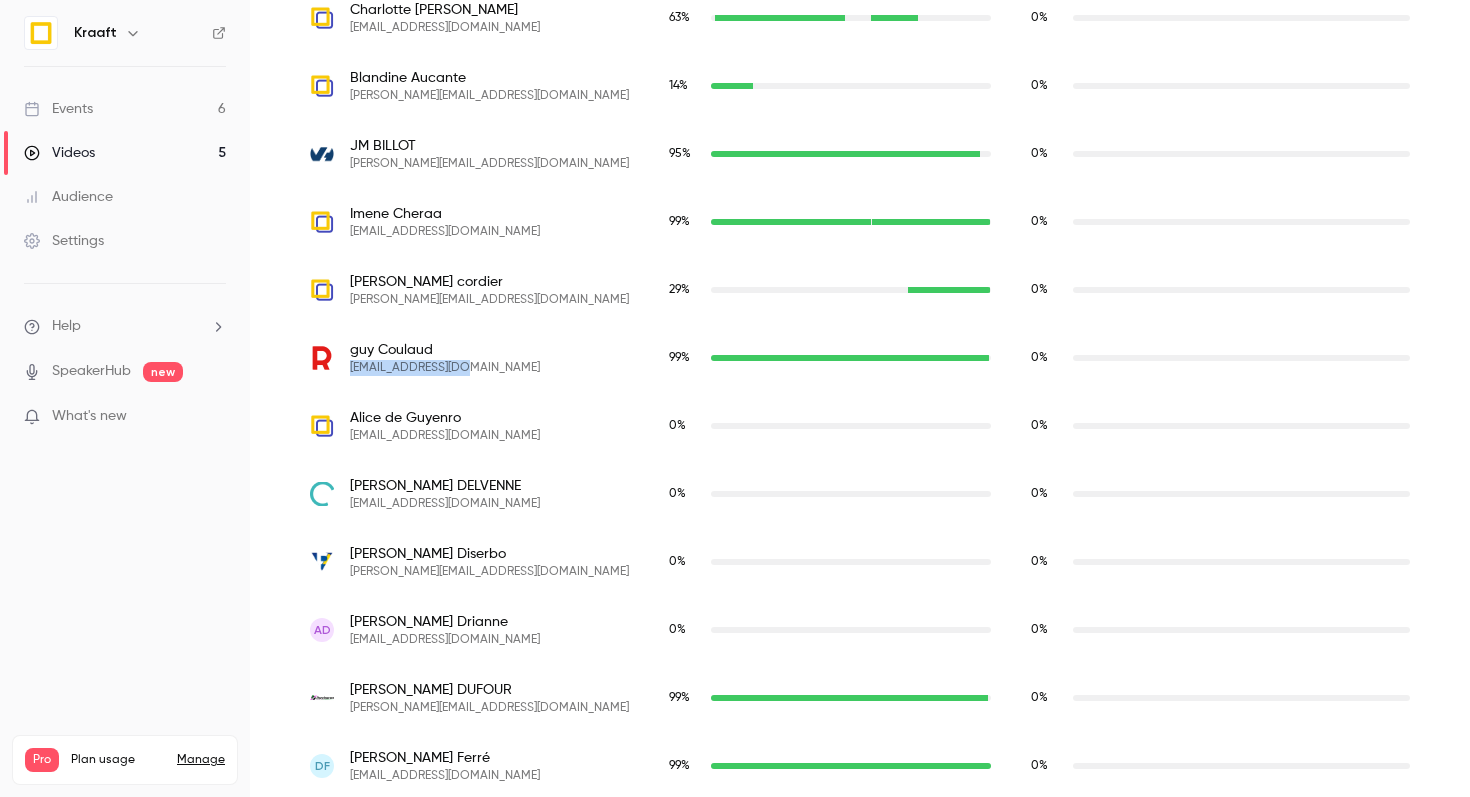 click on "[EMAIL_ADDRESS][DOMAIN_NAME]" at bounding box center (445, 368) 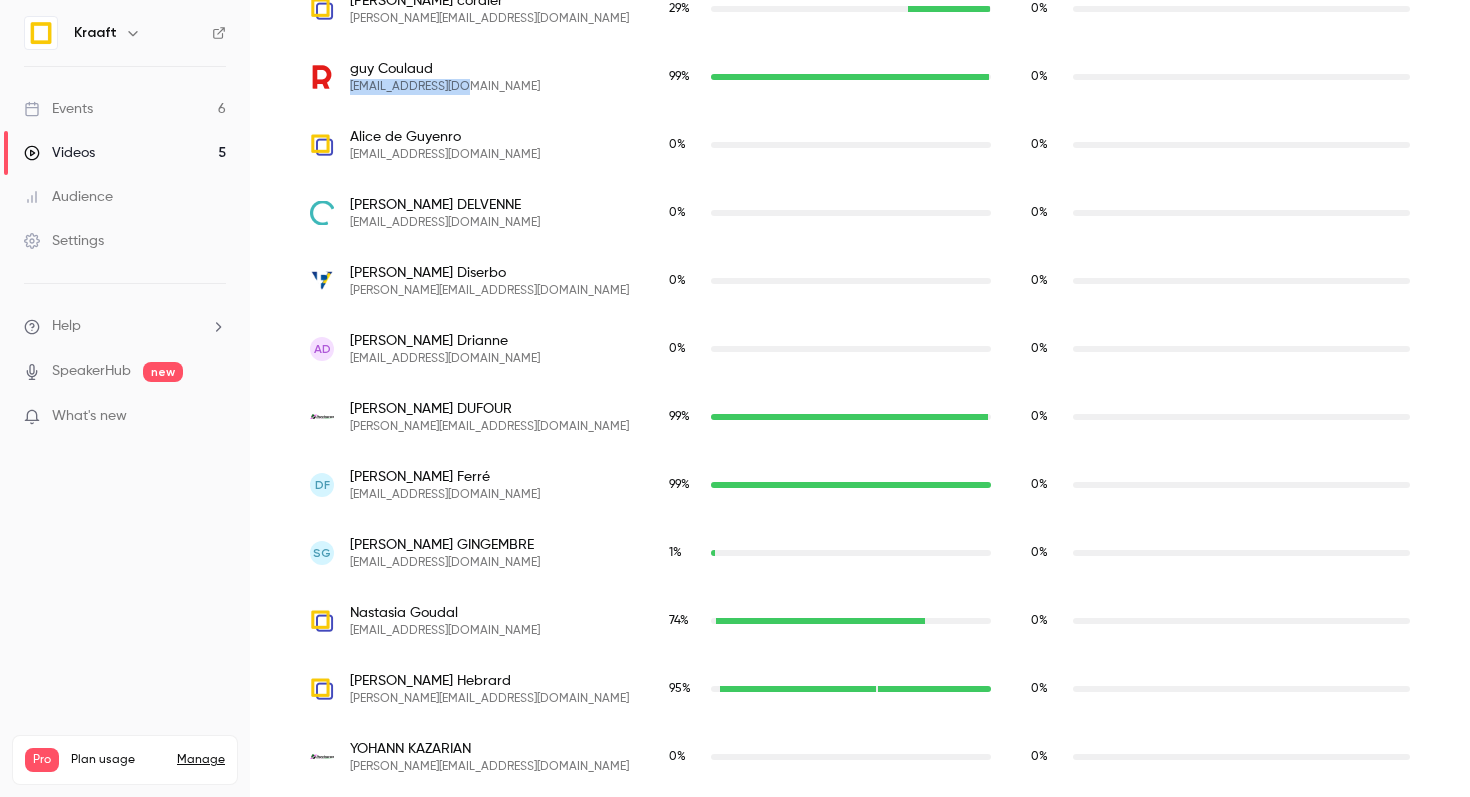 scroll, scrollTop: 1228, scrollLeft: 0, axis: vertical 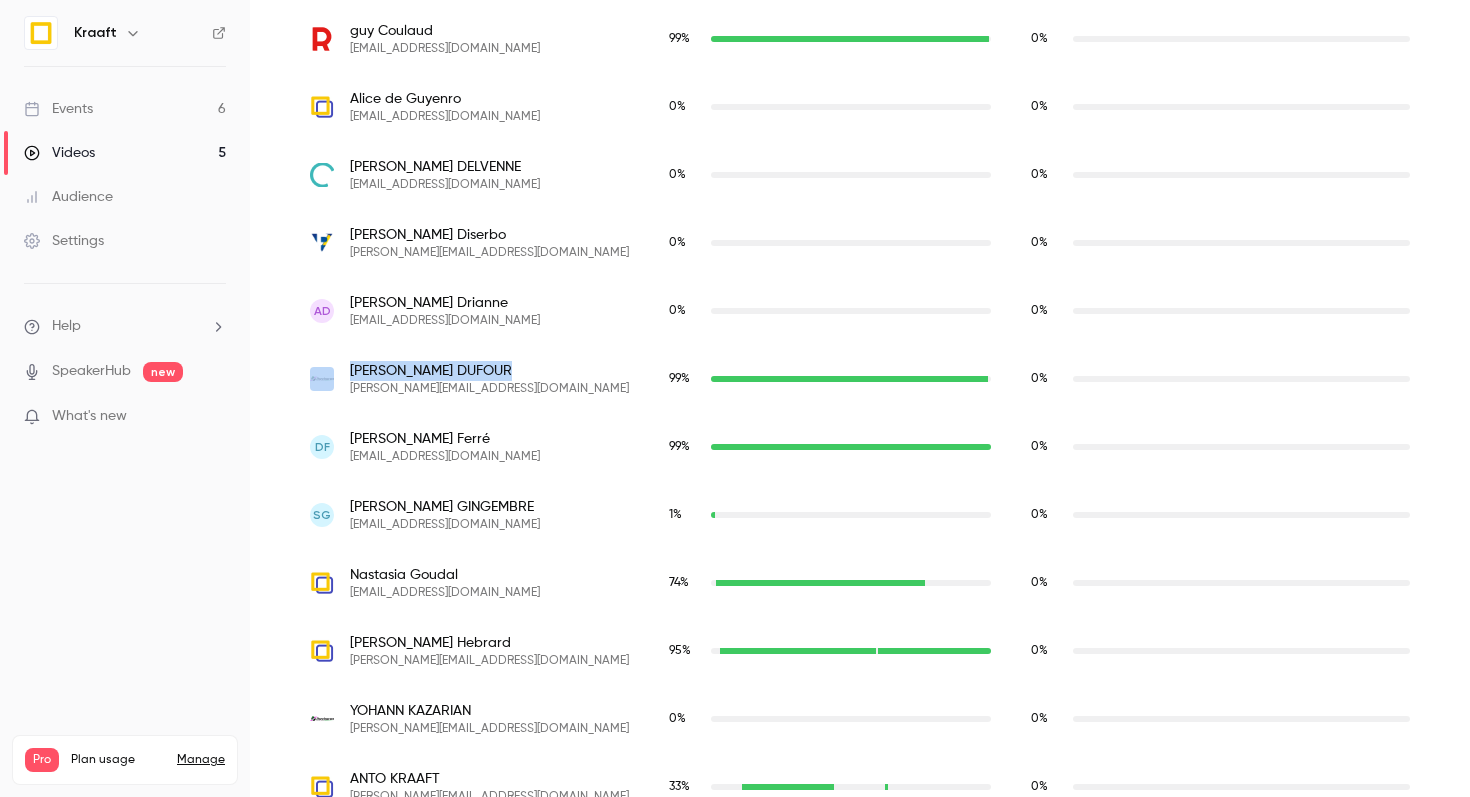 drag, startPoint x: 513, startPoint y: 379, endPoint x: 339, endPoint y: 380, distance: 174.00287 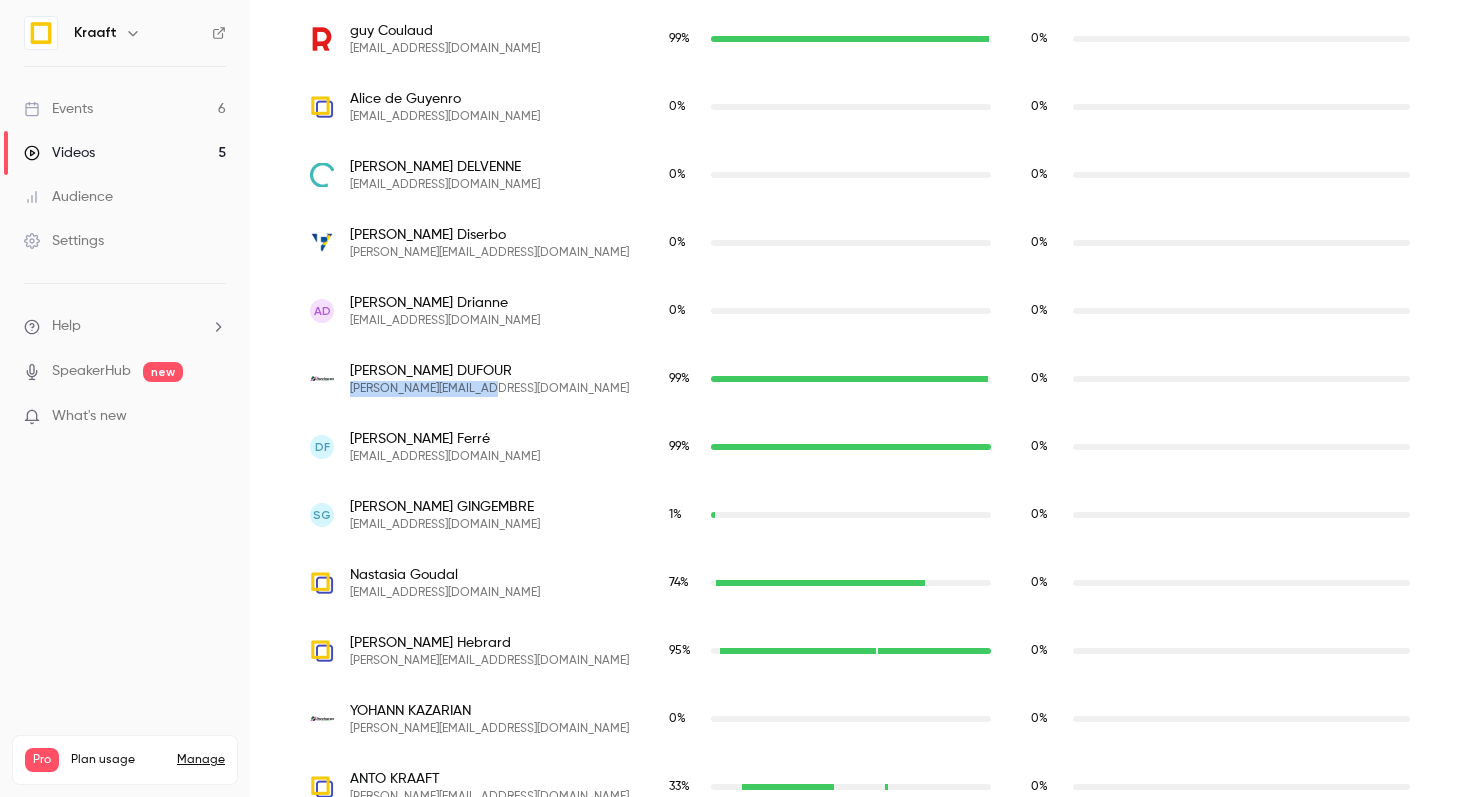 drag, startPoint x: 487, startPoint y: 388, endPoint x: 347, endPoint y: 392, distance: 140.05713 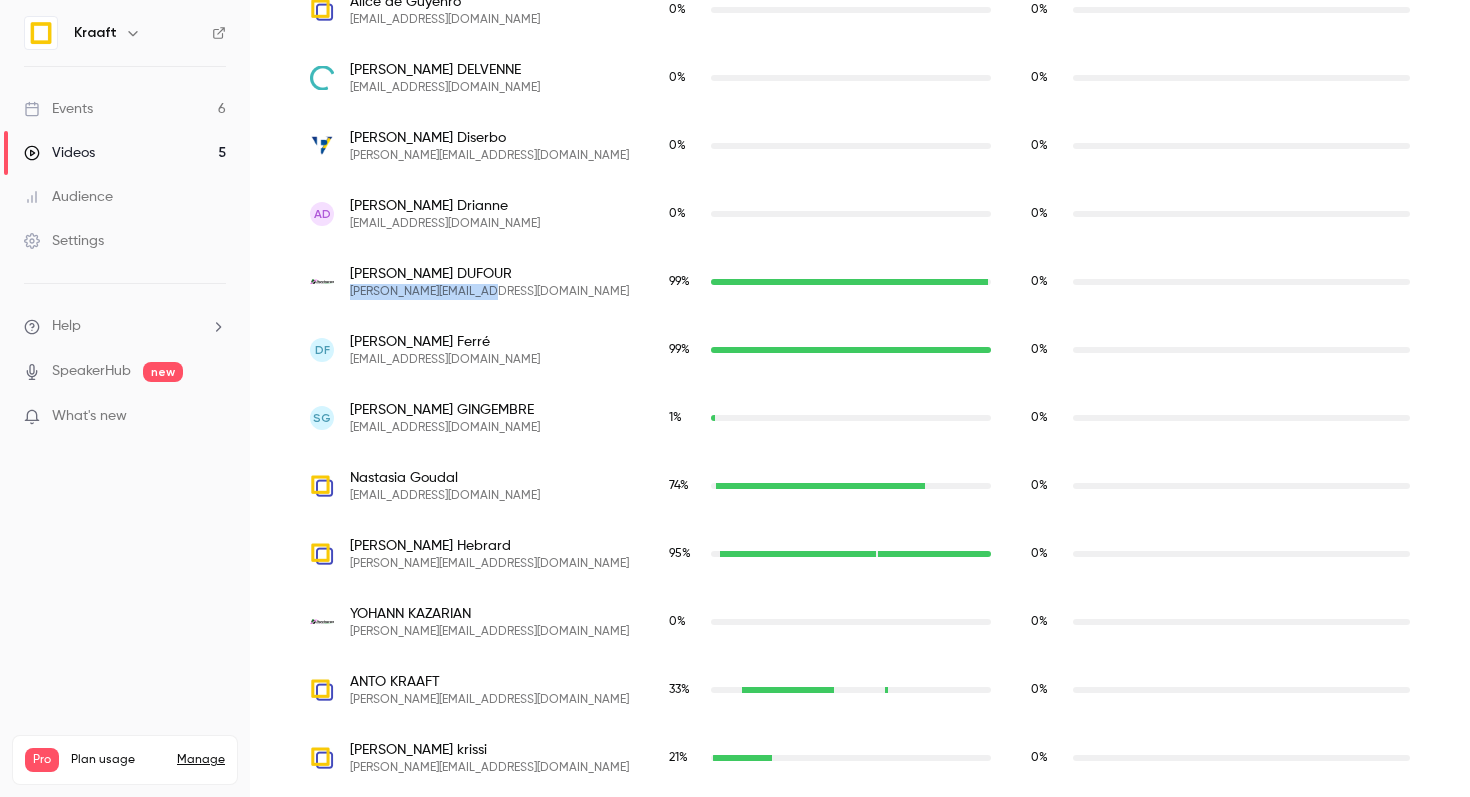 scroll, scrollTop: 1340, scrollLeft: 0, axis: vertical 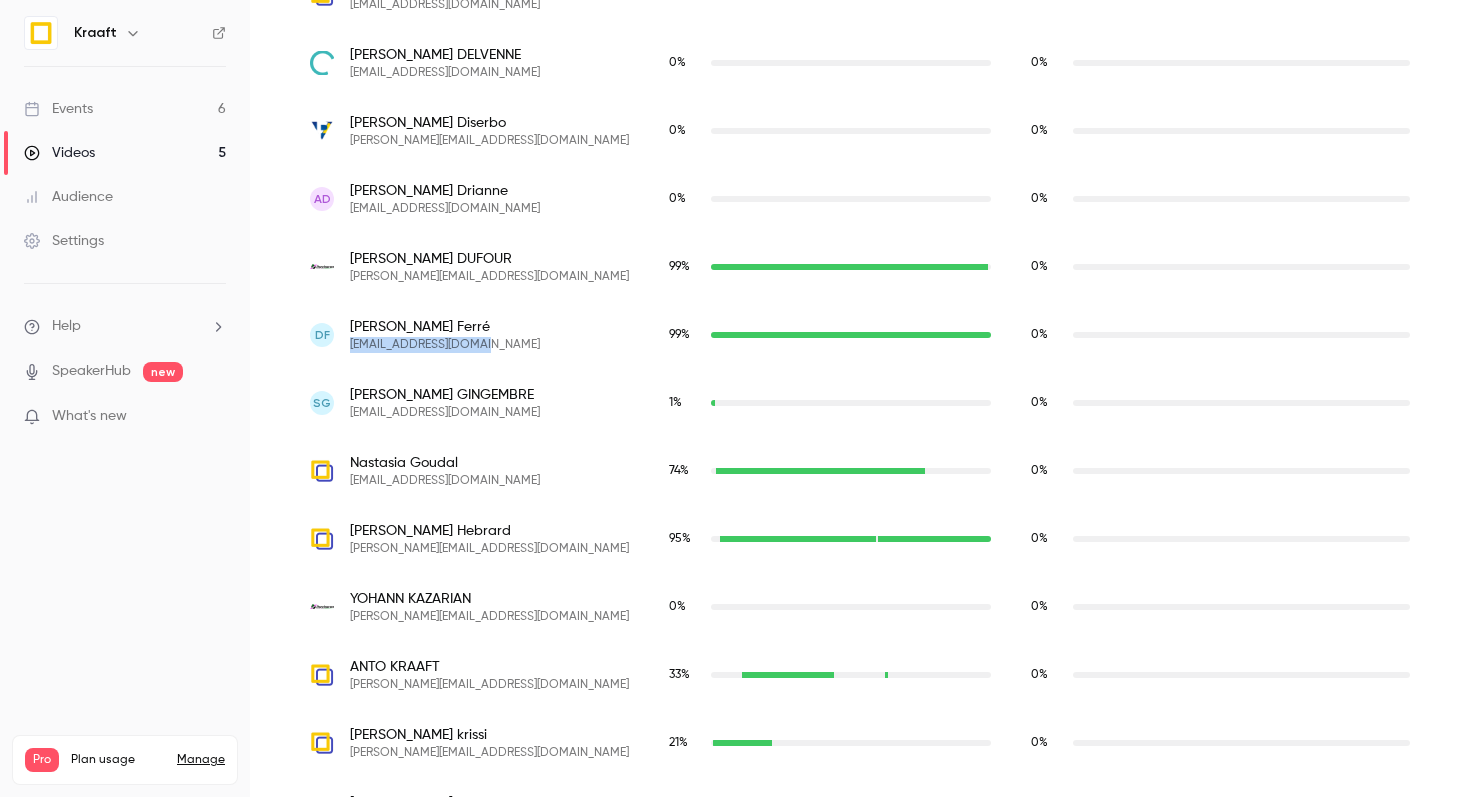 drag, startPoint x: 493, startPoint y: 346, endPoint x: 346, endPoint y: 349, distance: 147.03061 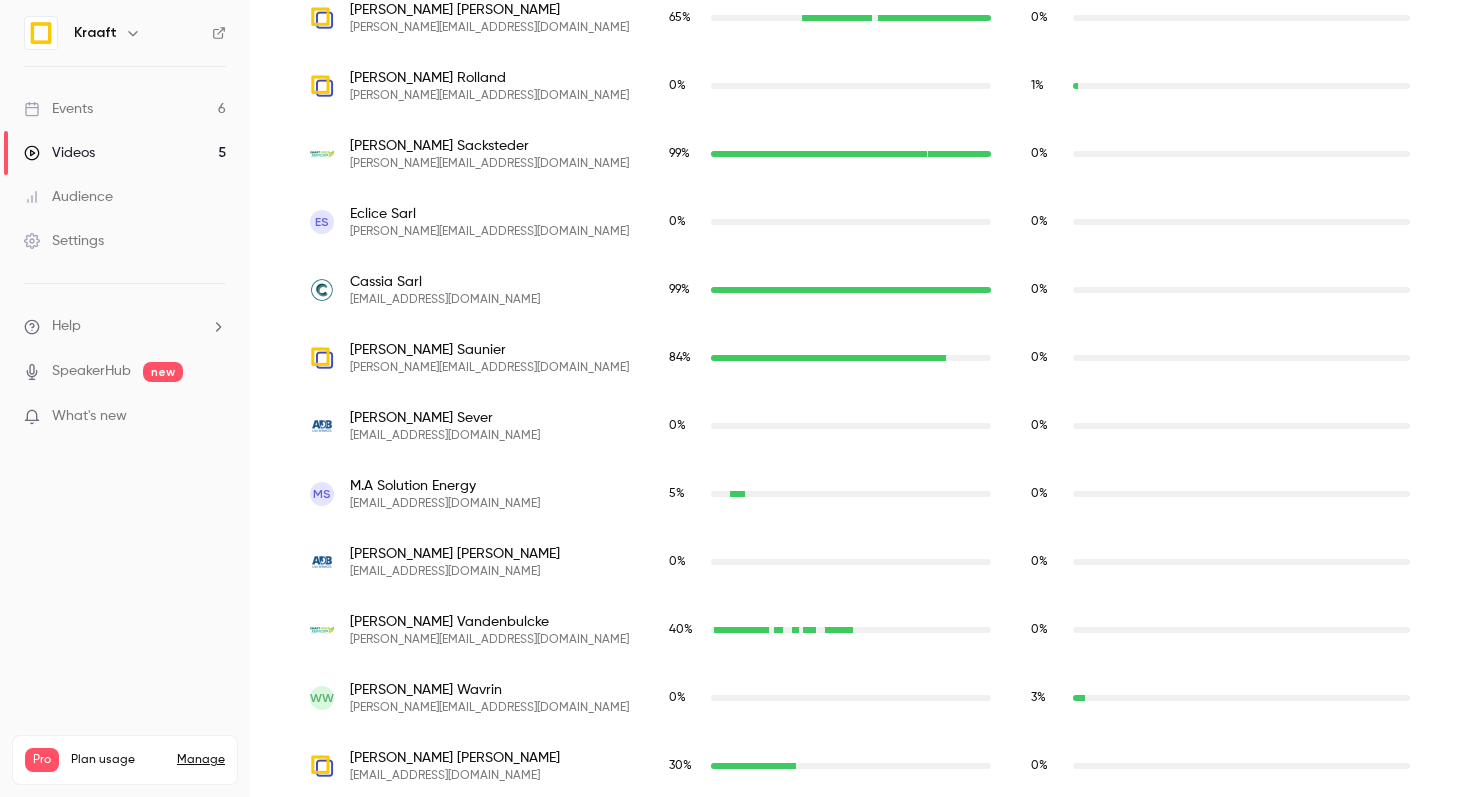 scroll, scrollTop: 2424, scrollLeft: 0, axis: vertical 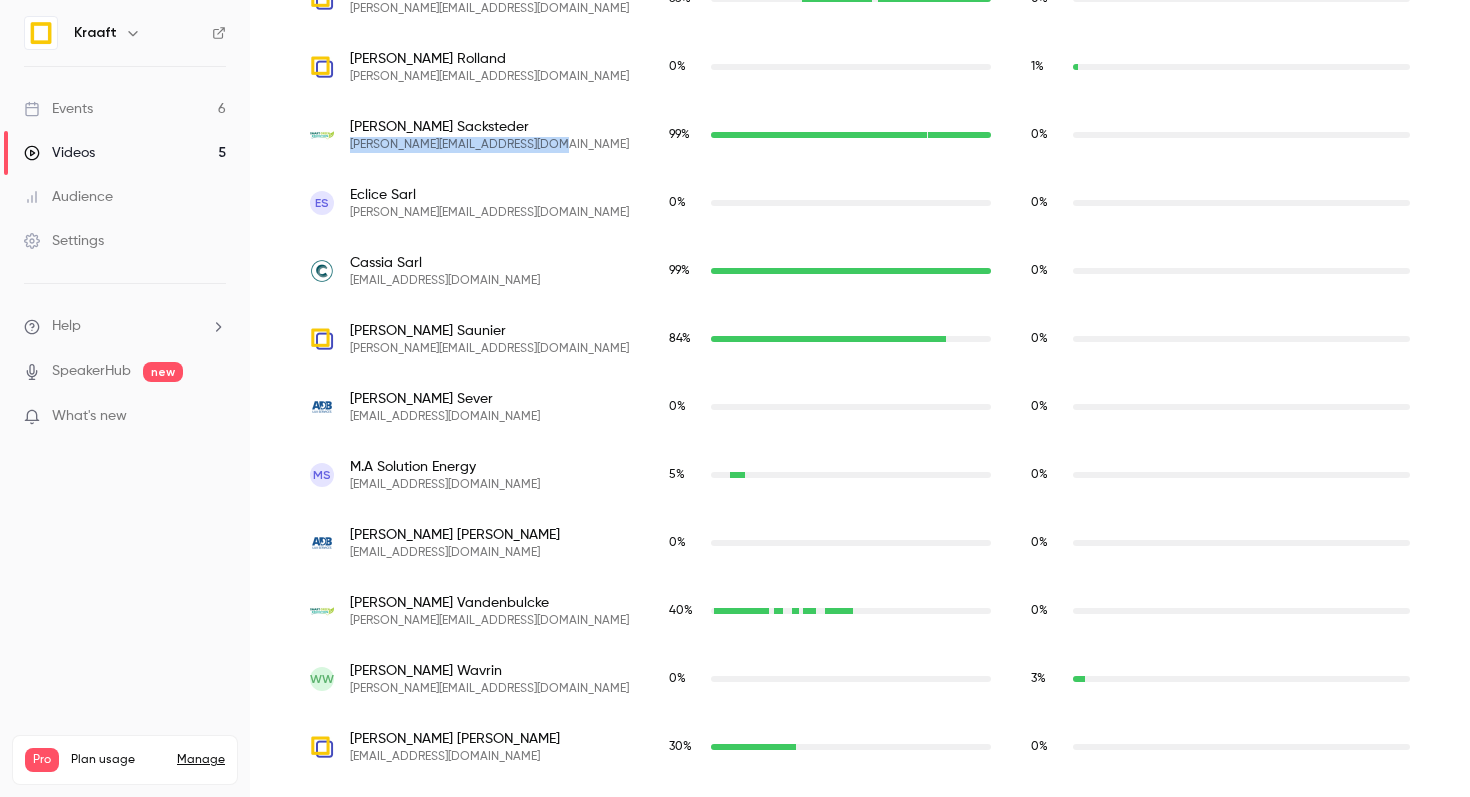 drag, startPoint x: 562, startPoint y: 149, endPoint x: 350, endPoint y: 150, distance: 212.00237 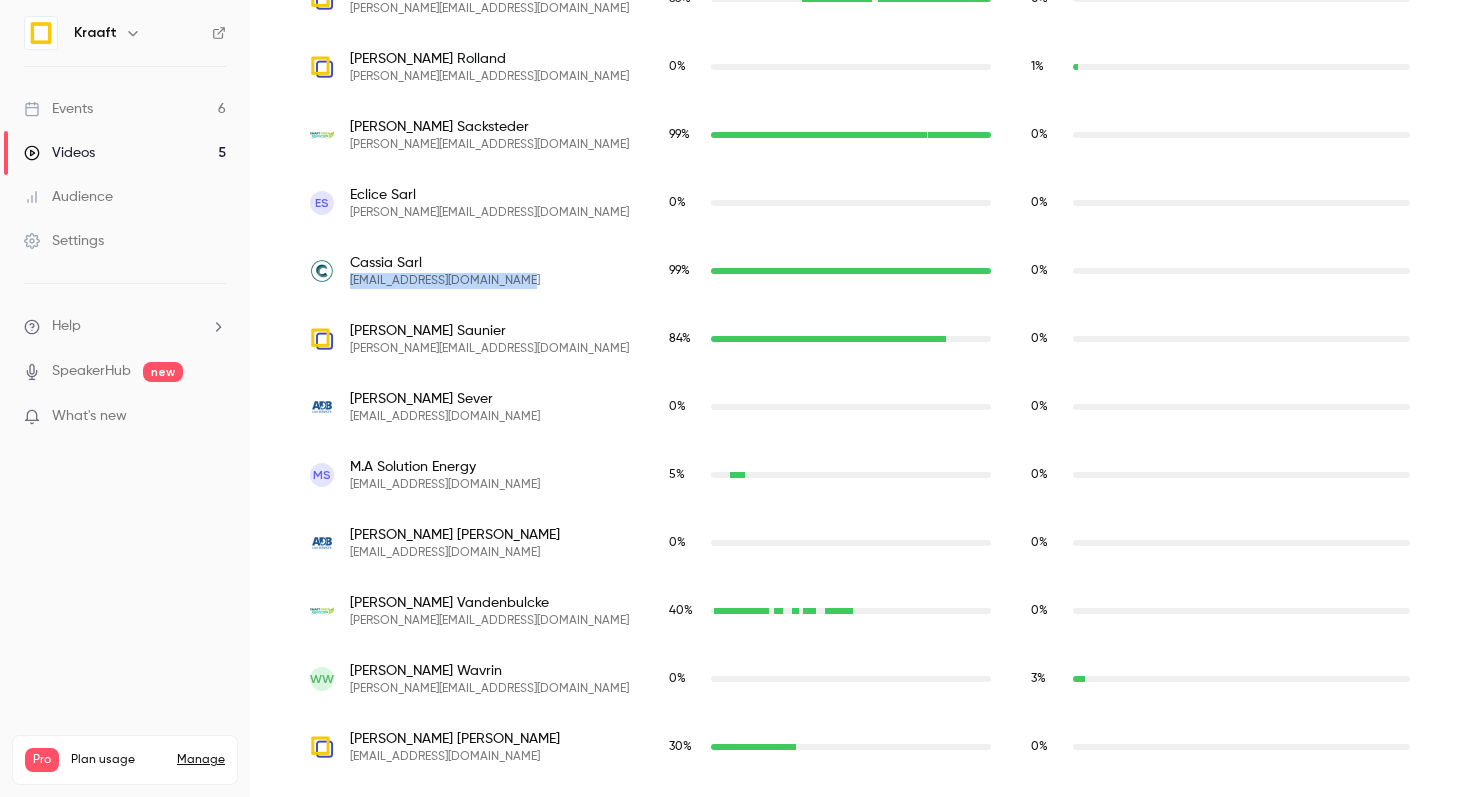drag, startPoint x: 505, startPoint y: 281, endPoint x: 347, endPoint y: 279, distance: 158.01266 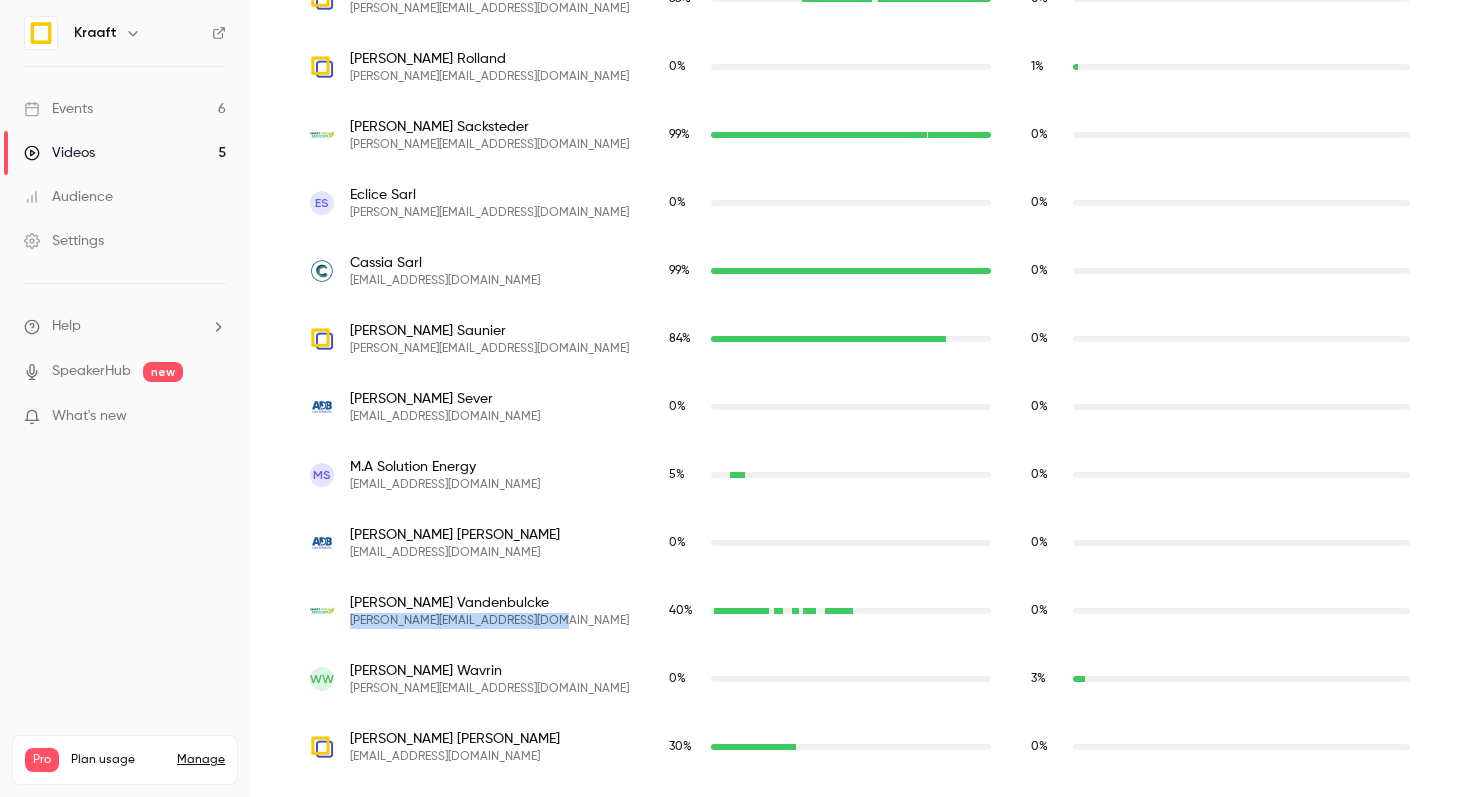 drag, startPoint x: 554, startPoint y: 624, endPoint x: 350, endPoint y: 624, distance: 204 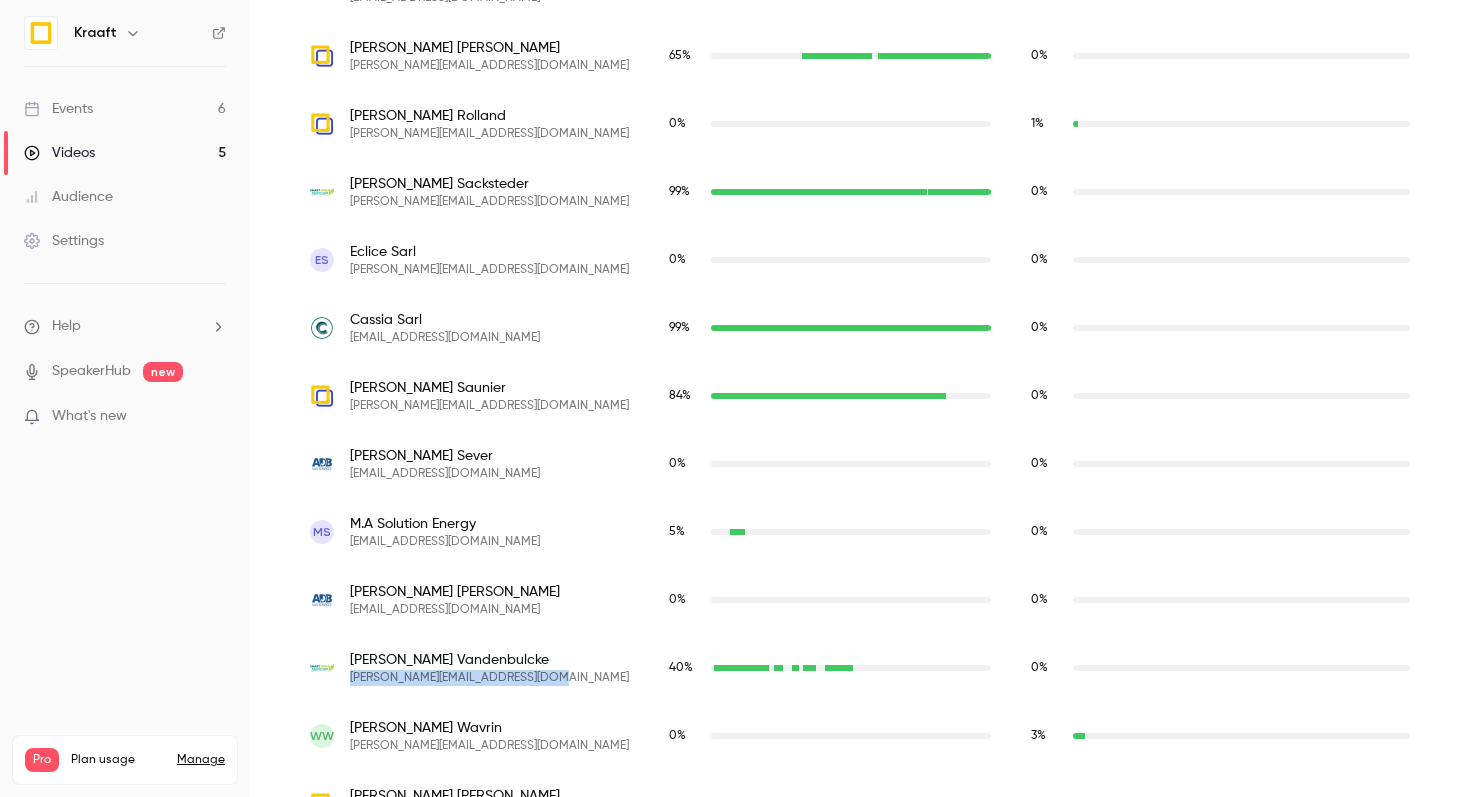 scroll, scrollTop: 2365, scrollLeft: 0, axis: vertical 